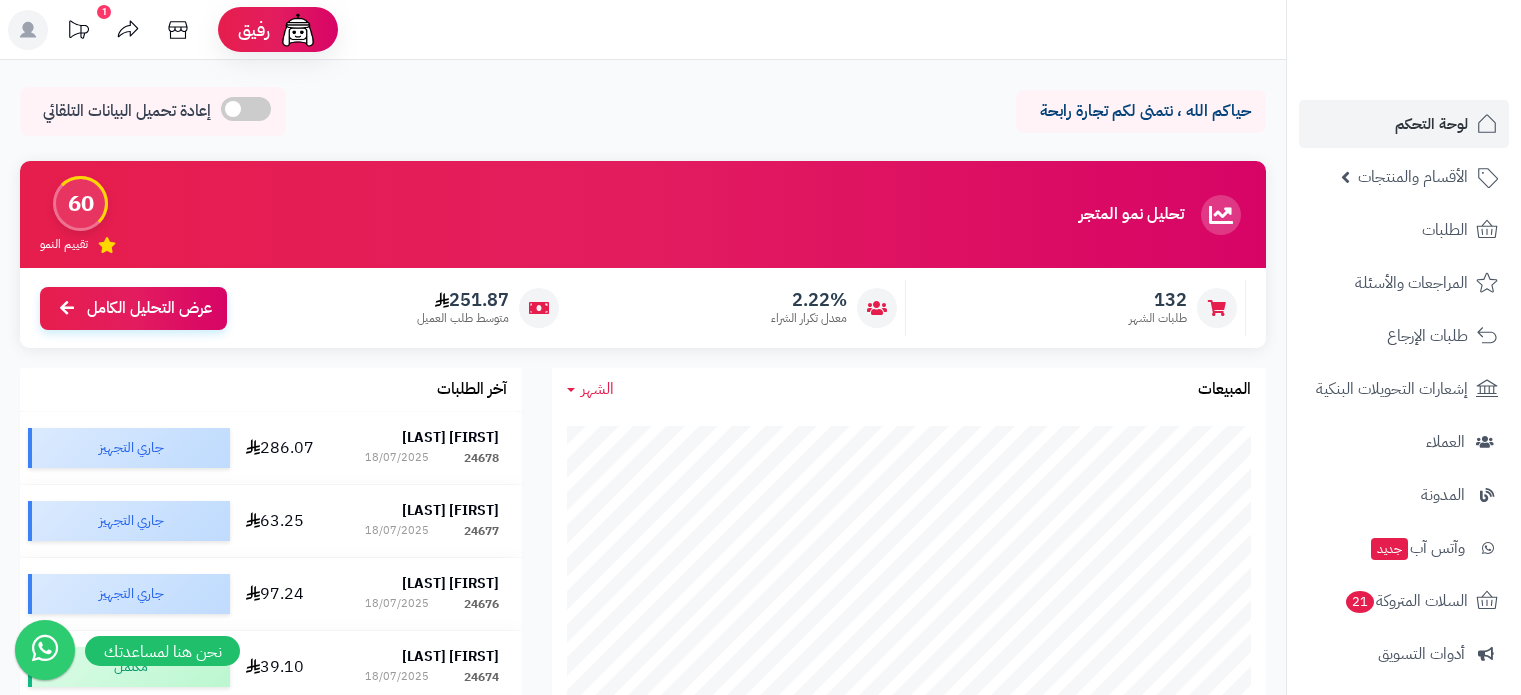 scroll, scrollTop: 1000, scrollLeft: 0, axis: vertical 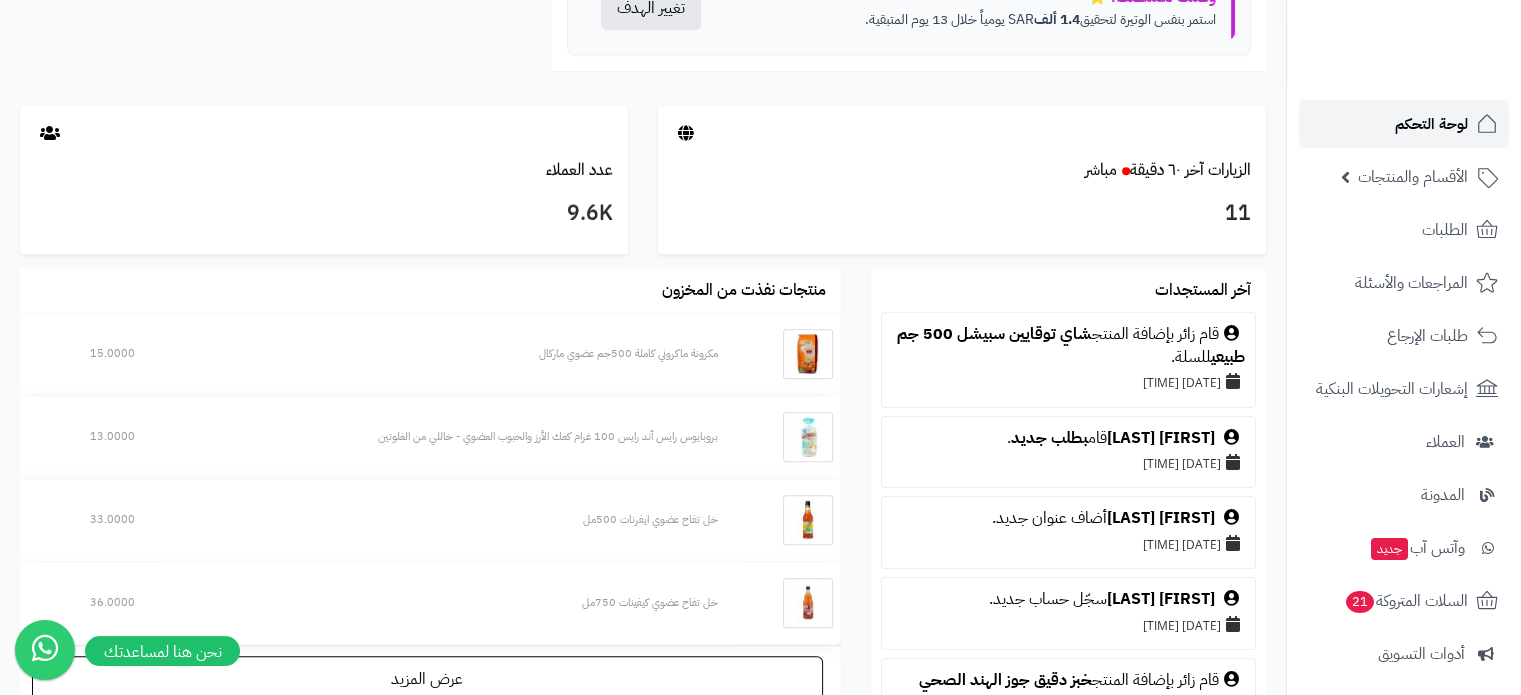 click on "لوحة التحكم" at bounding box center (1431, 124) 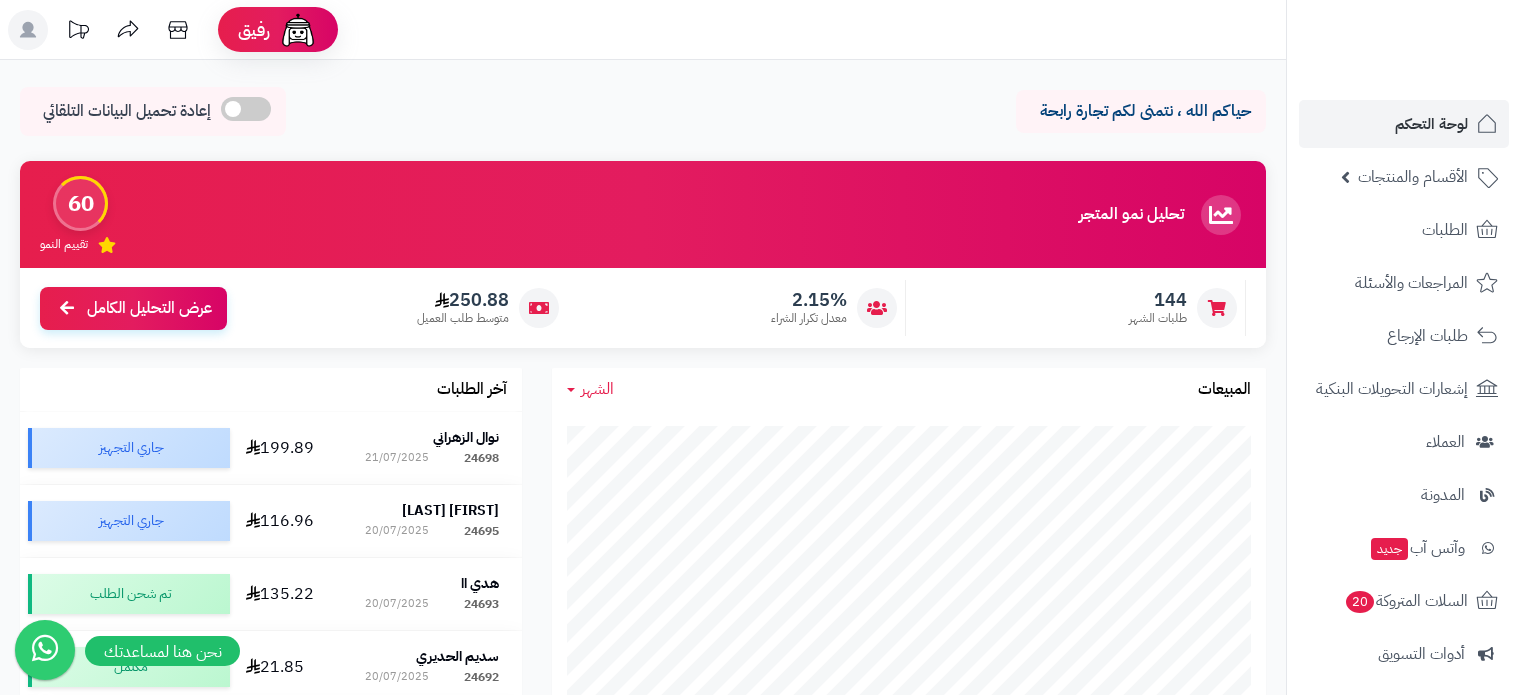 scroll, scrollTop: 0, scrollLeft: 0, axis: both 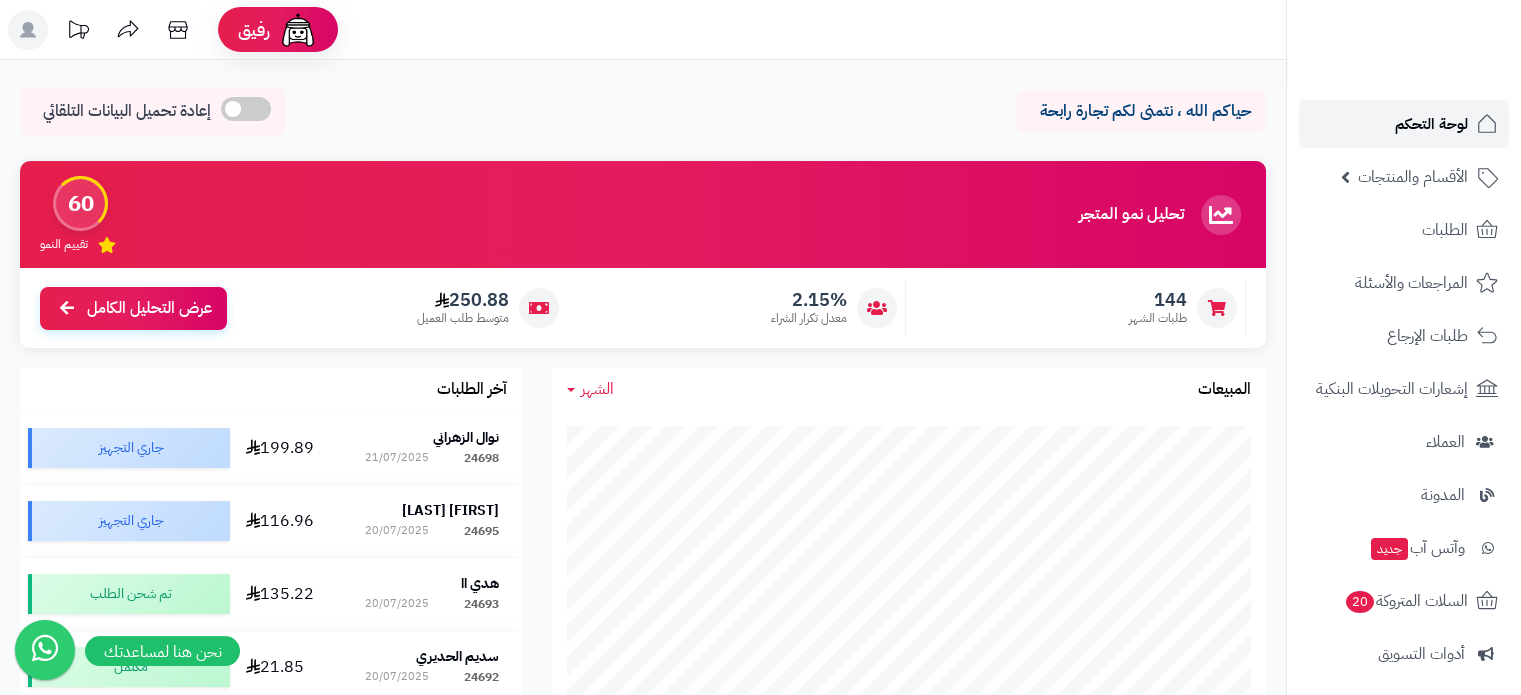 click on "لوحة التحكم" at bounding box center (1431, 124) 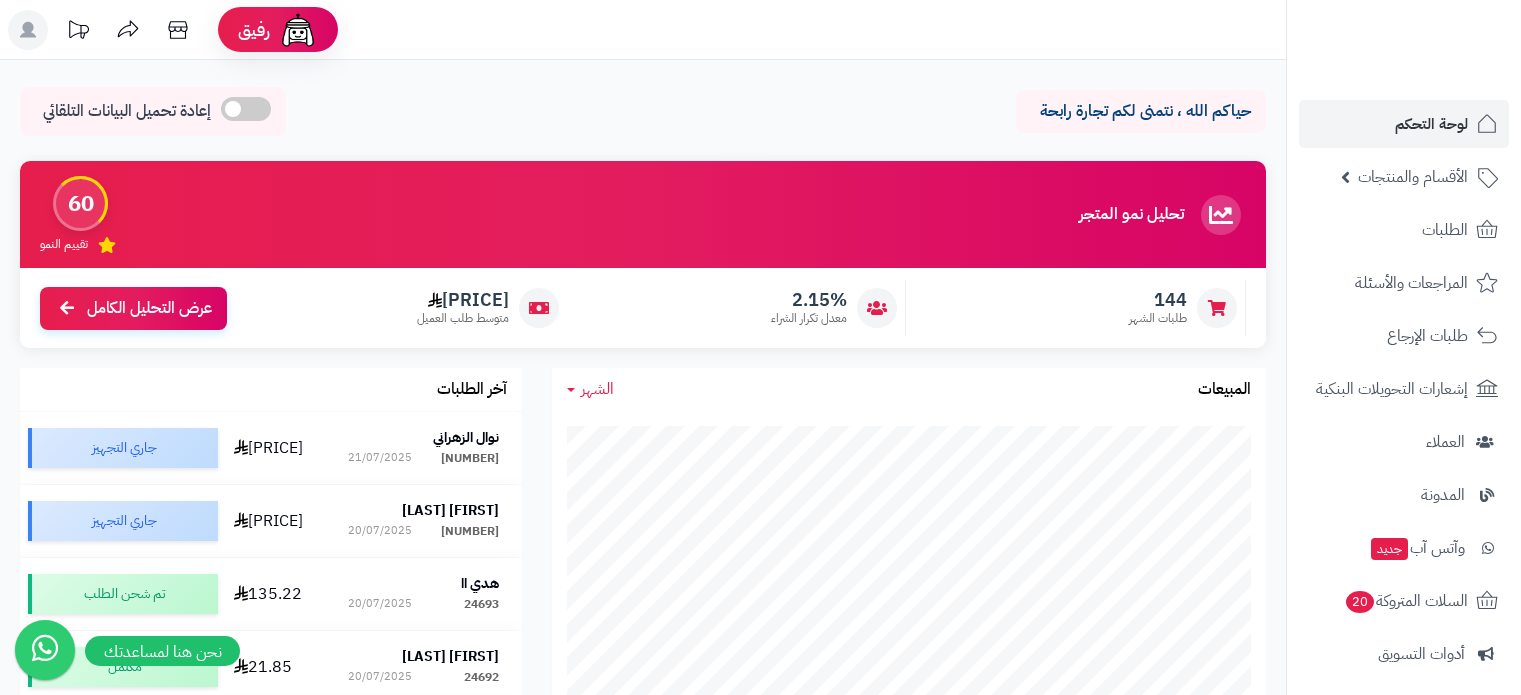 scroll, scrollTop: 42, scrollLeft: 0, axis: vertical 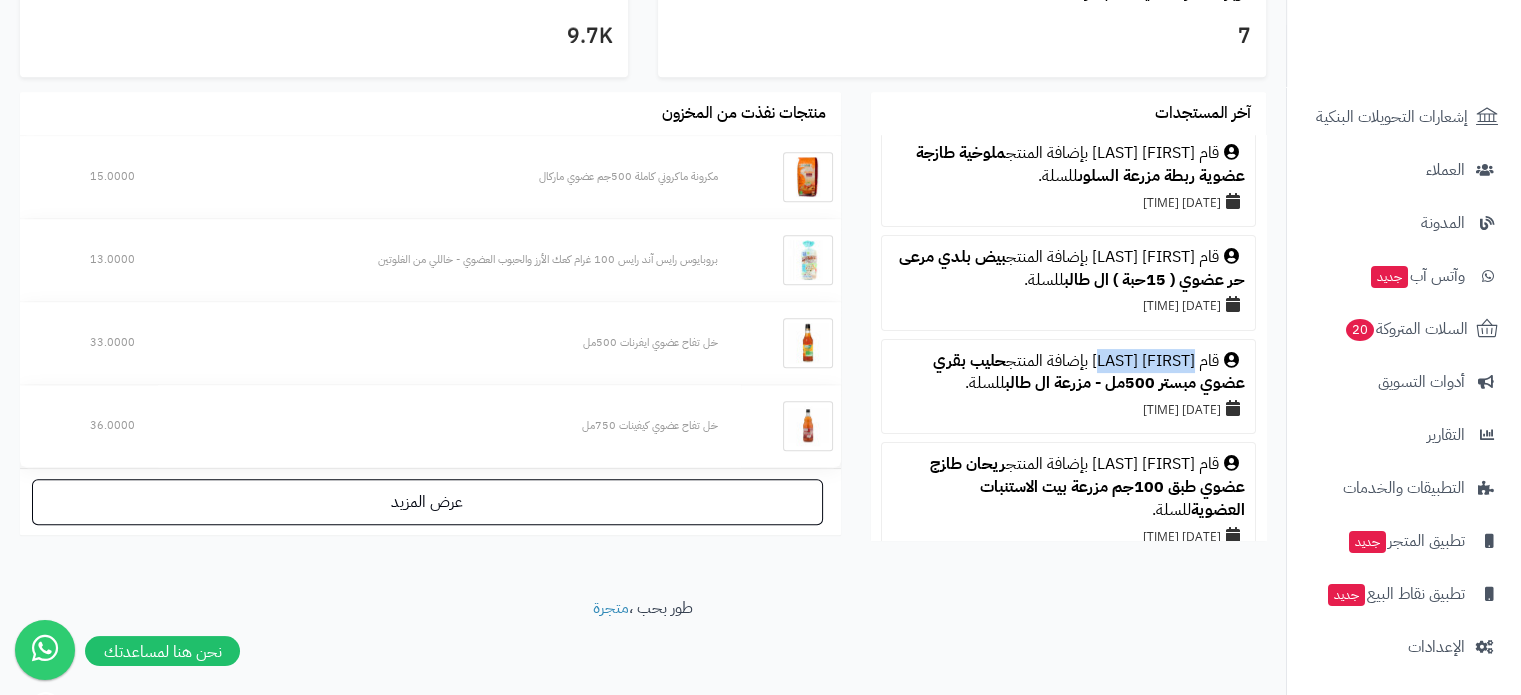 drag, startPoint x: 1118, startPoint y: 352, endPoint x: 1193, endPoint y: 355, distance: 75.059975 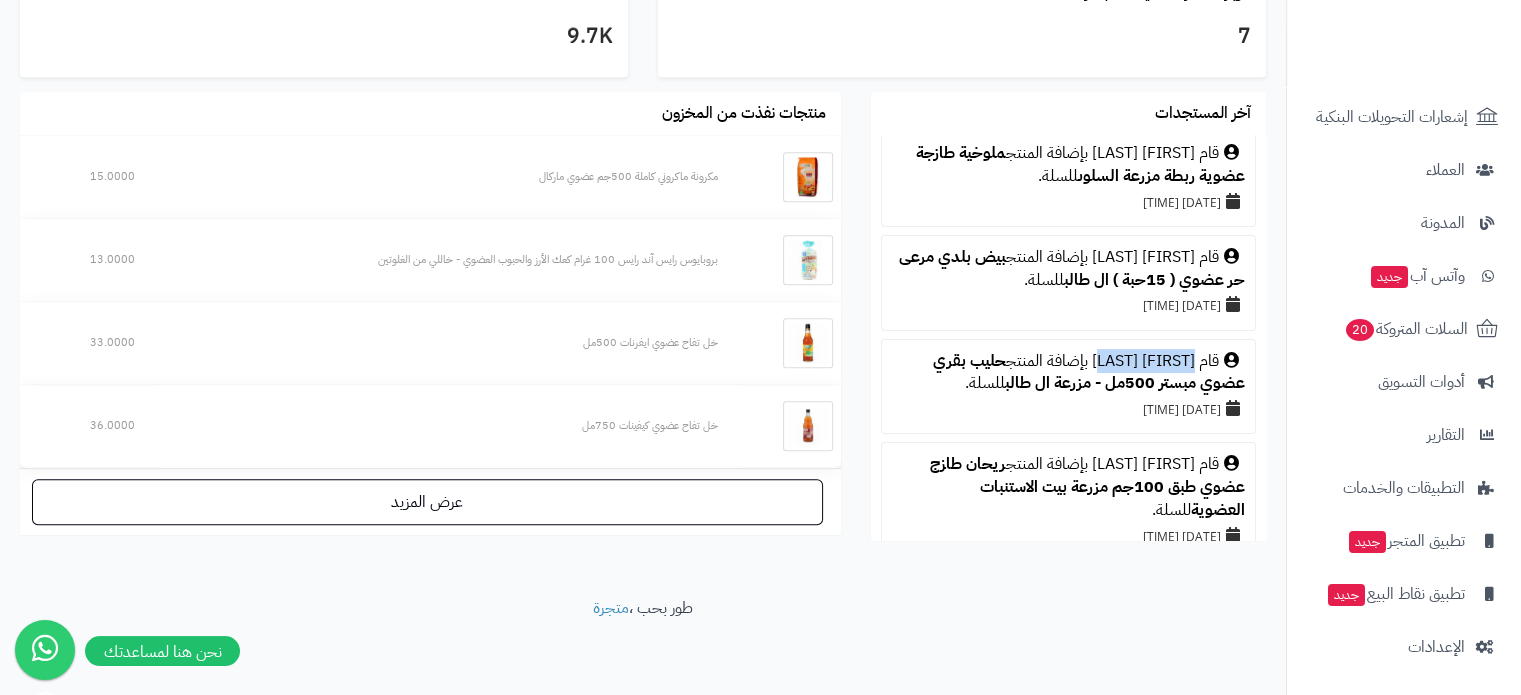 click on "قام نجود العتيبي  بإضافة المنتج   حليب بقري عضوي مبستر 500مل - مزرعة ال طالب    للسلة." at bounding box center (1068, 373) 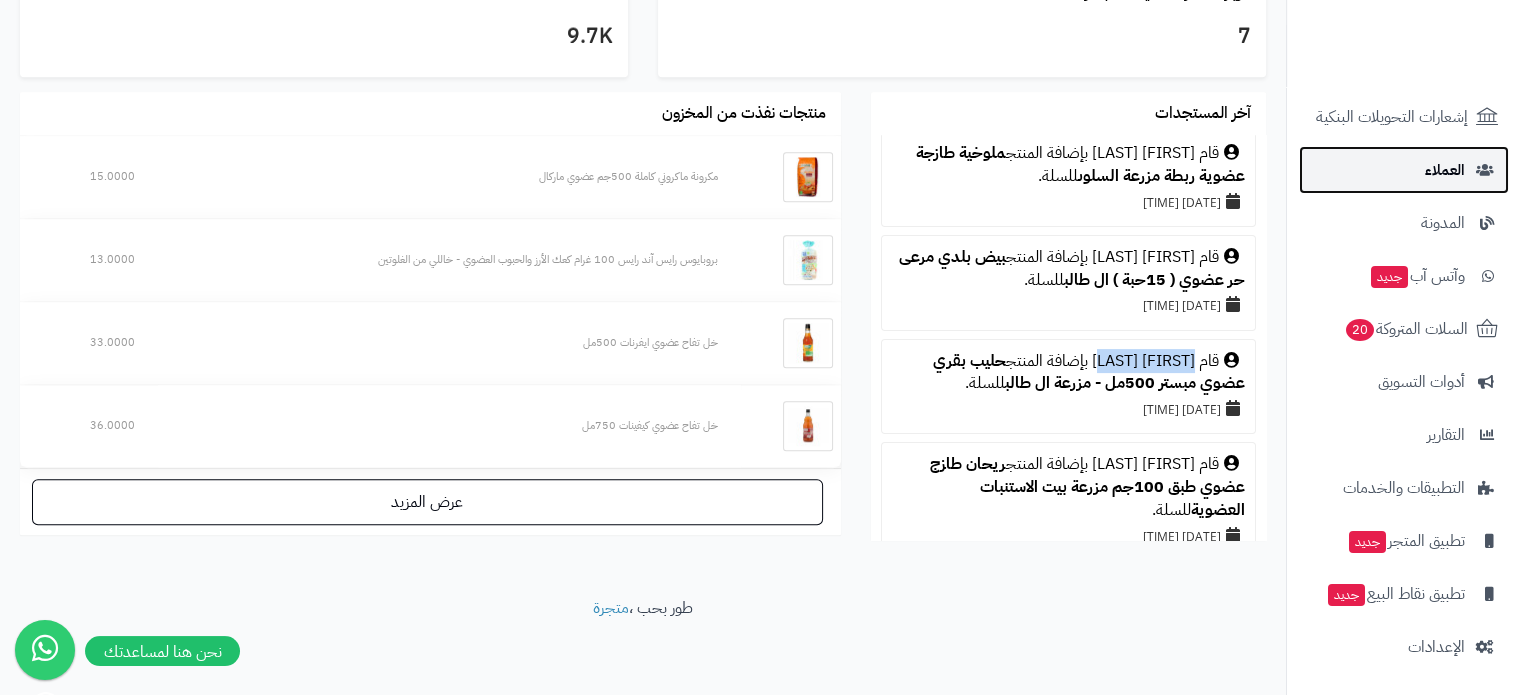 click on "العملاء" at bounding box center (1445, 170) 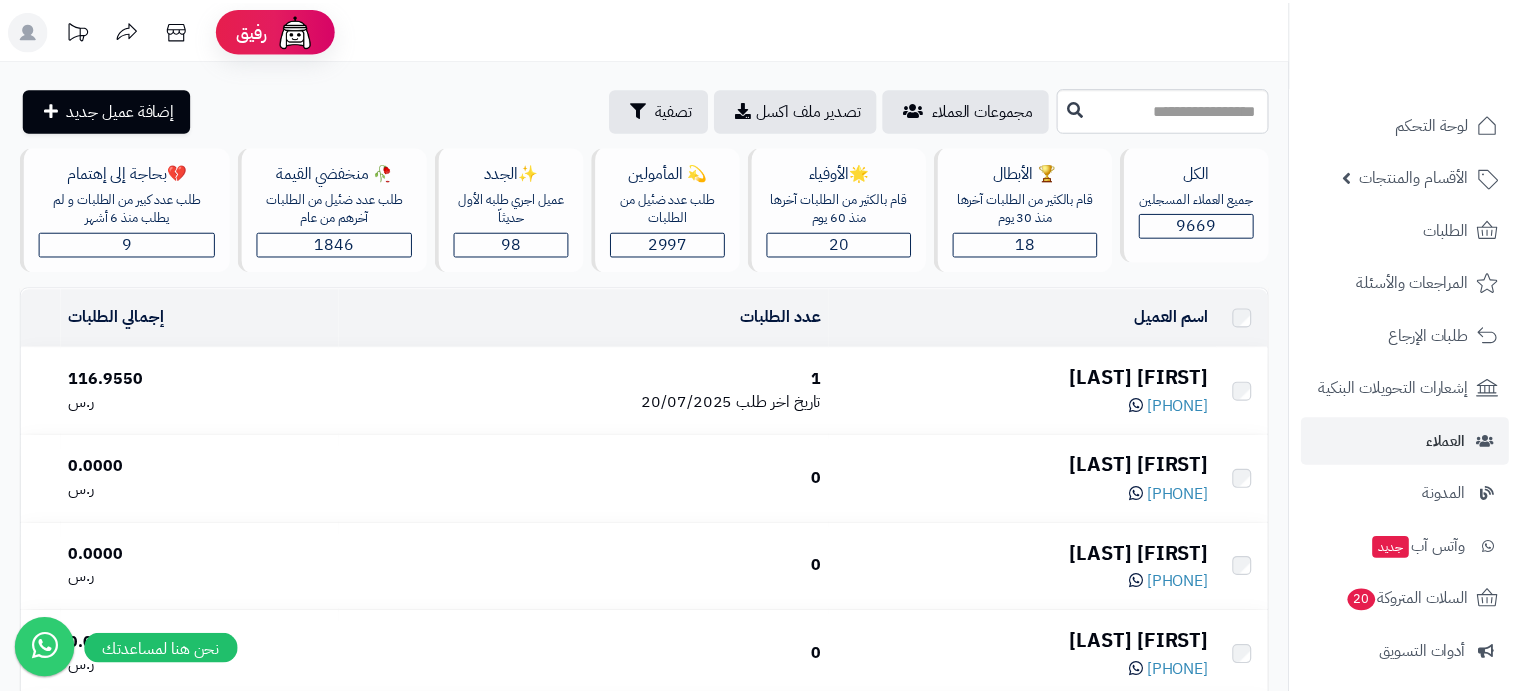 scroll, scrollTop: 0, scrollLeft: 0, axis: both 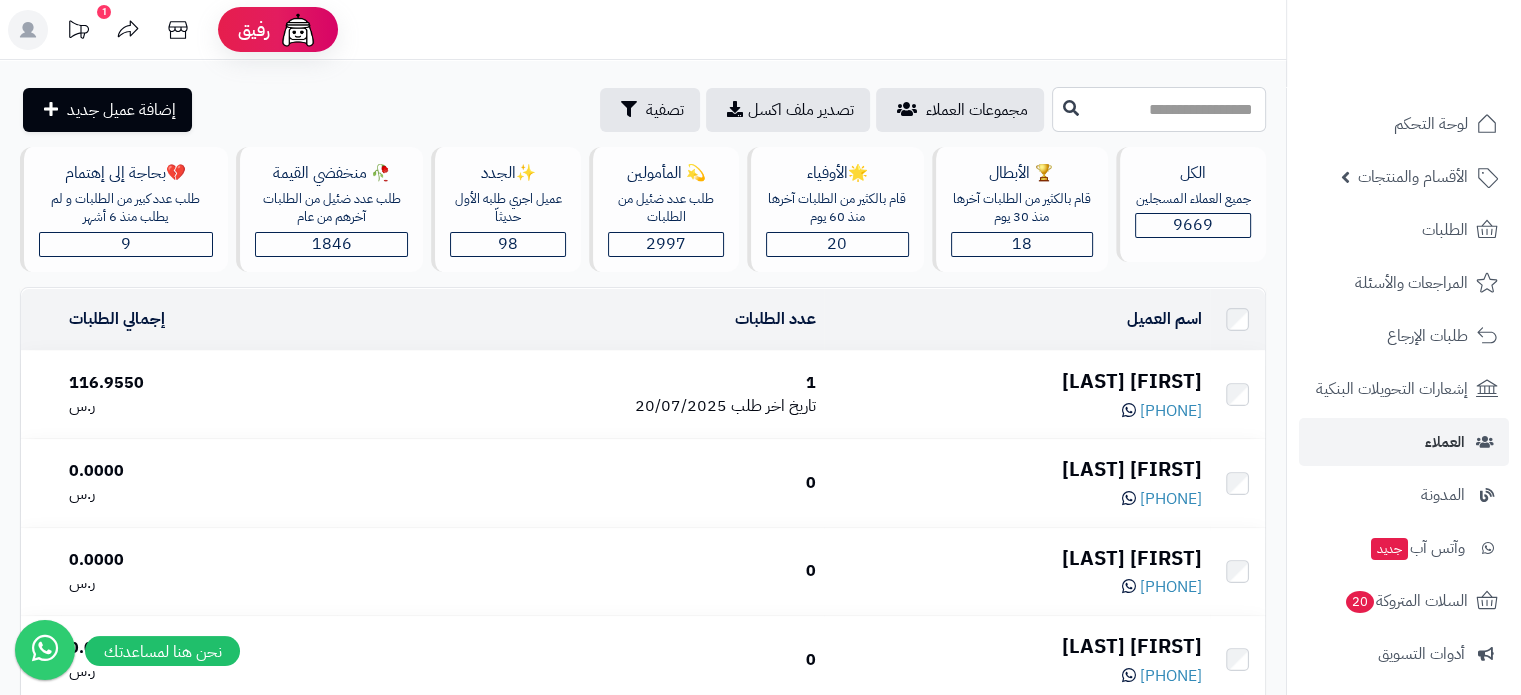 click at bounding box center [1159, 109] 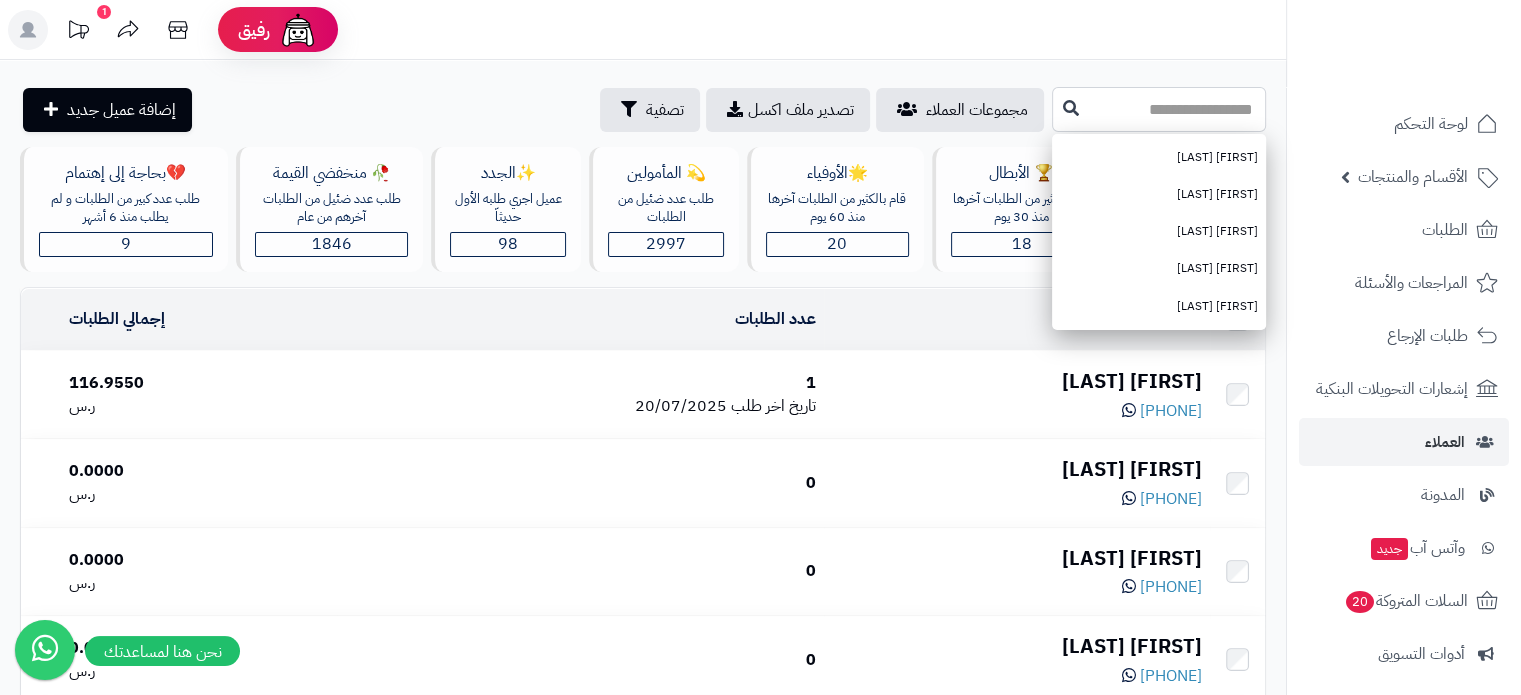 paste on "**********" 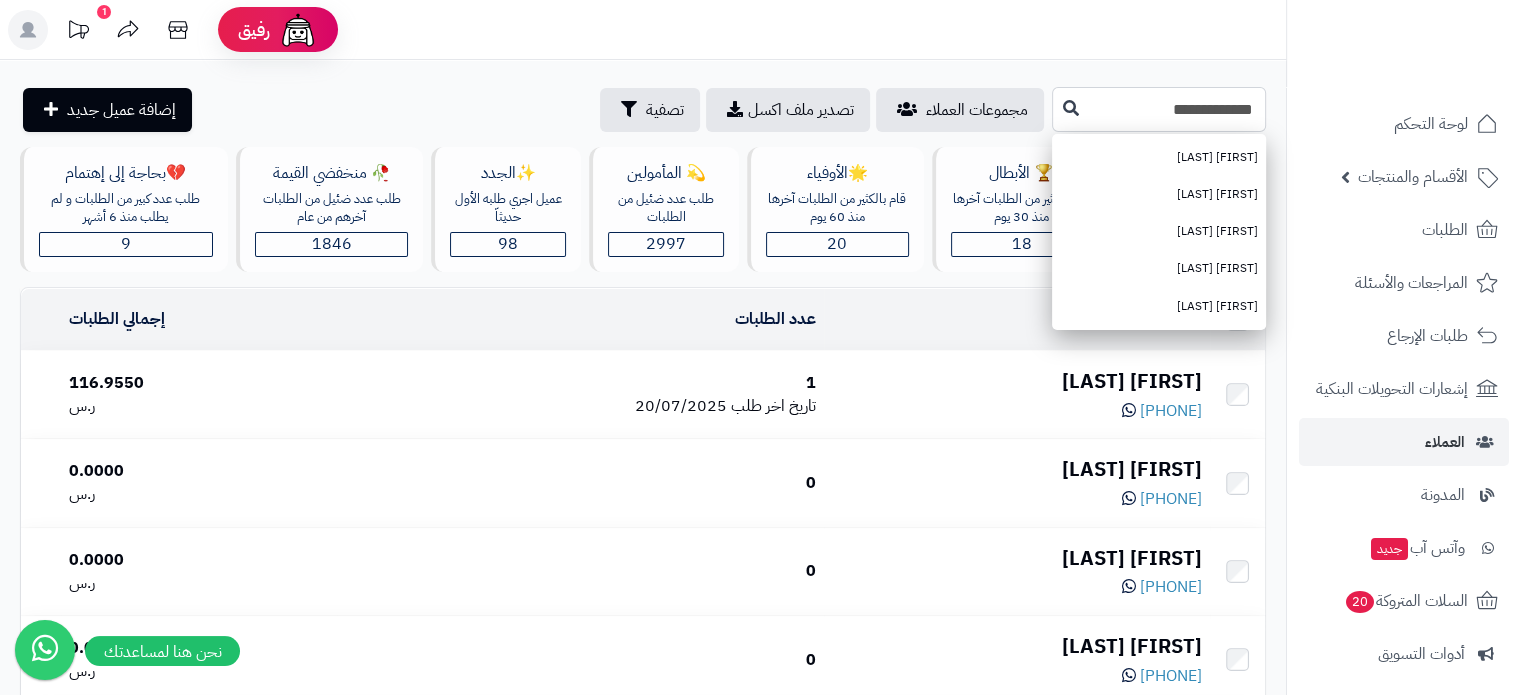type on "**********" 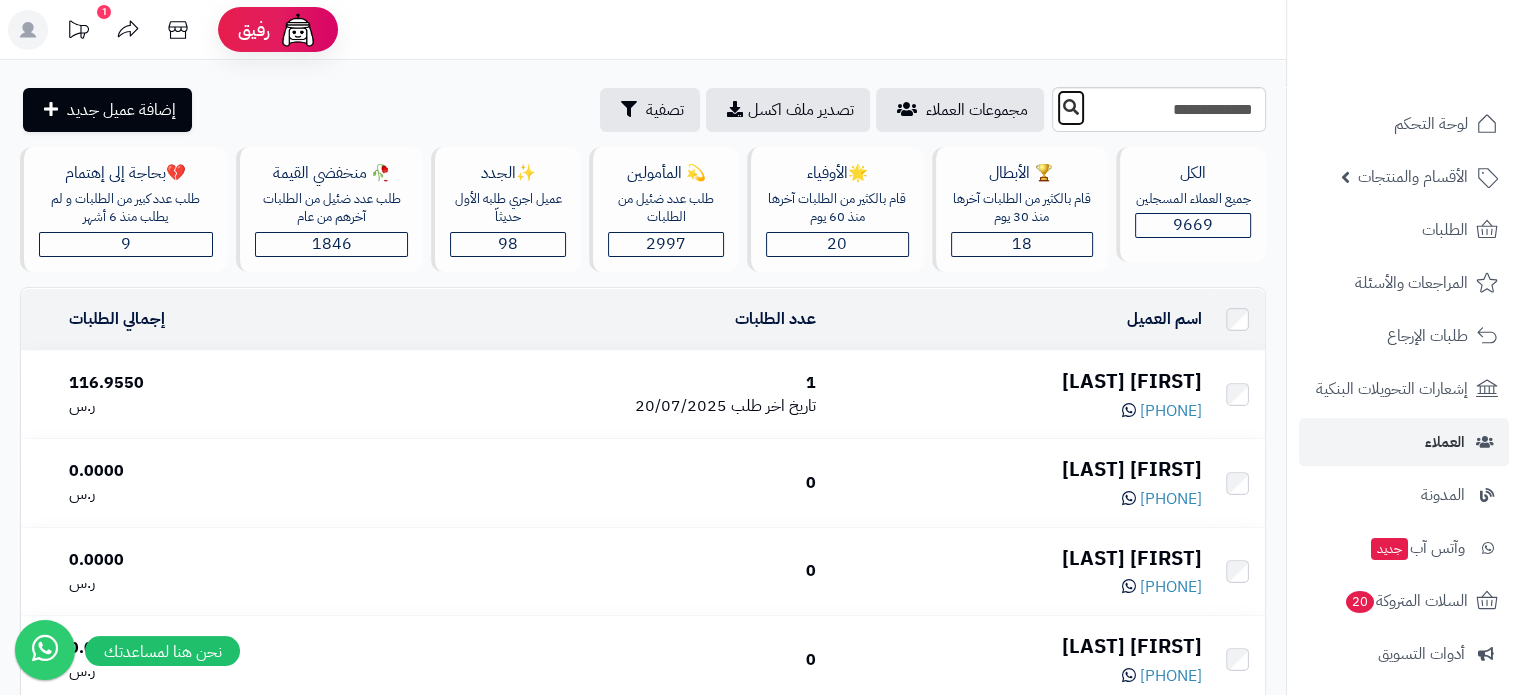 click at bounding box center (1071, 108) 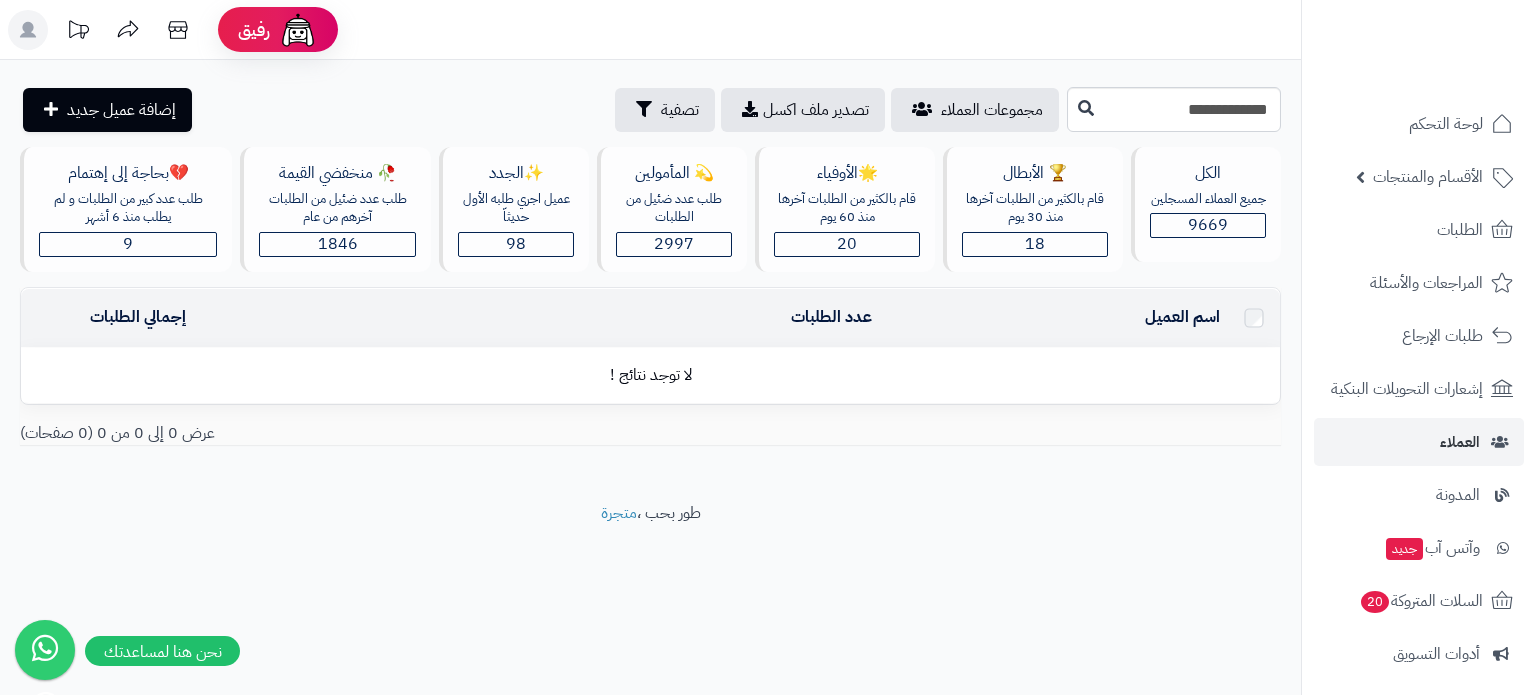 scroll, scrollTop: 0, scrollLeft: 0, axis: both 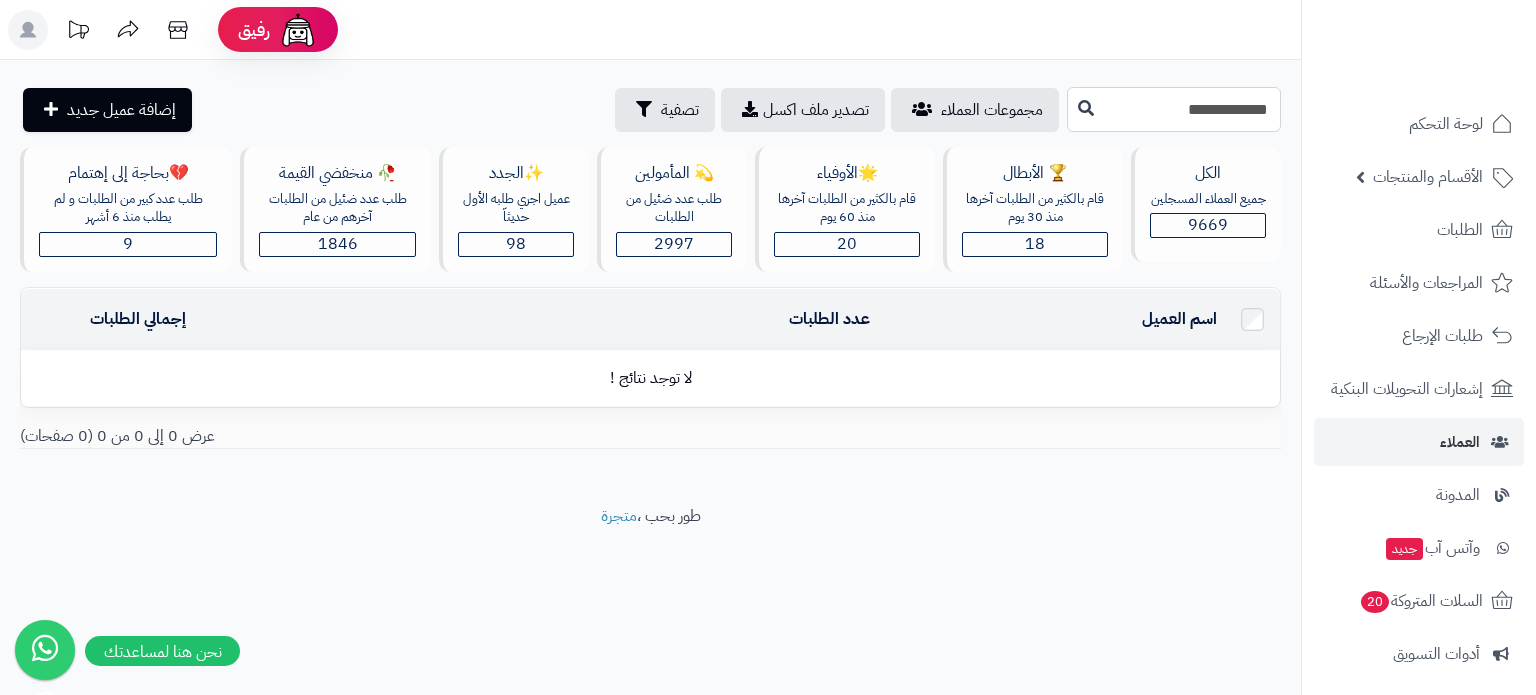 click on "**********" at bounding box center [1174, 109] 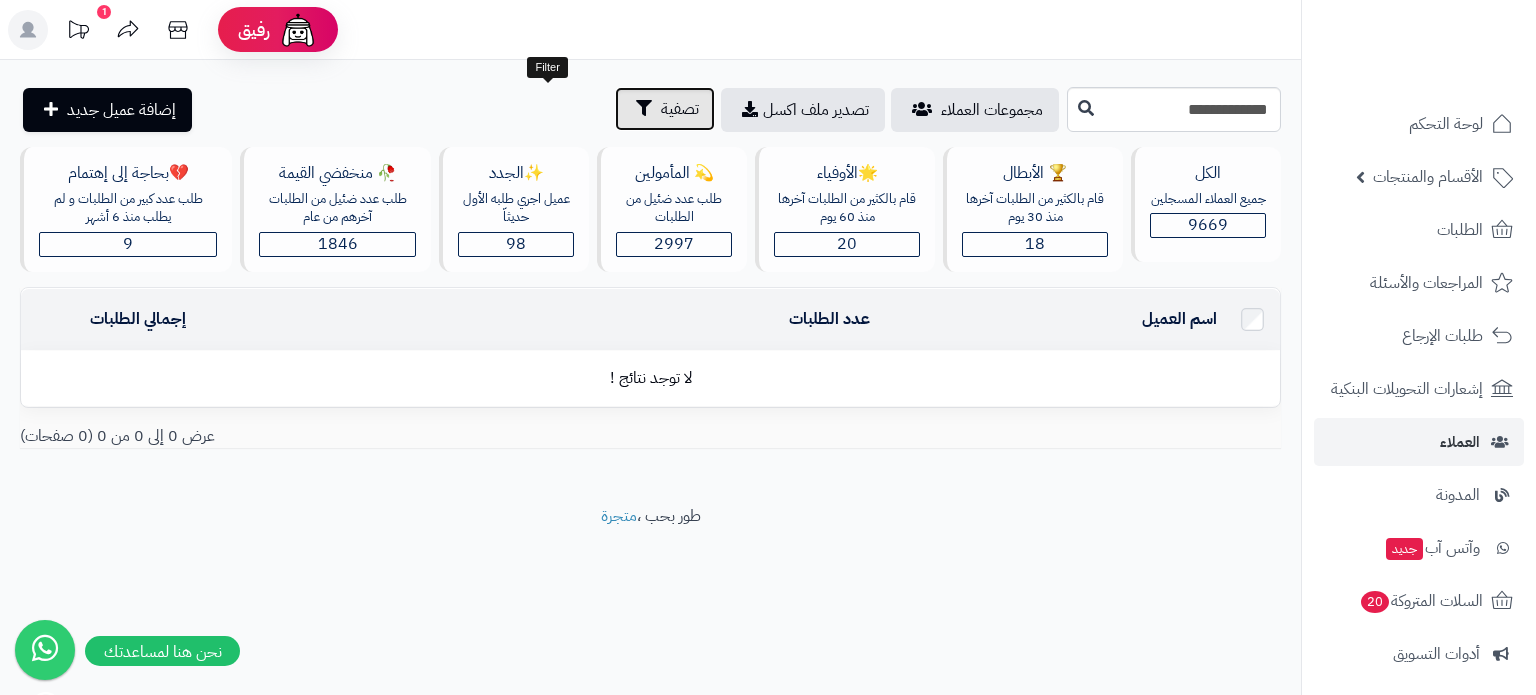 click on "تصفية" at bounding box center [680, 109] 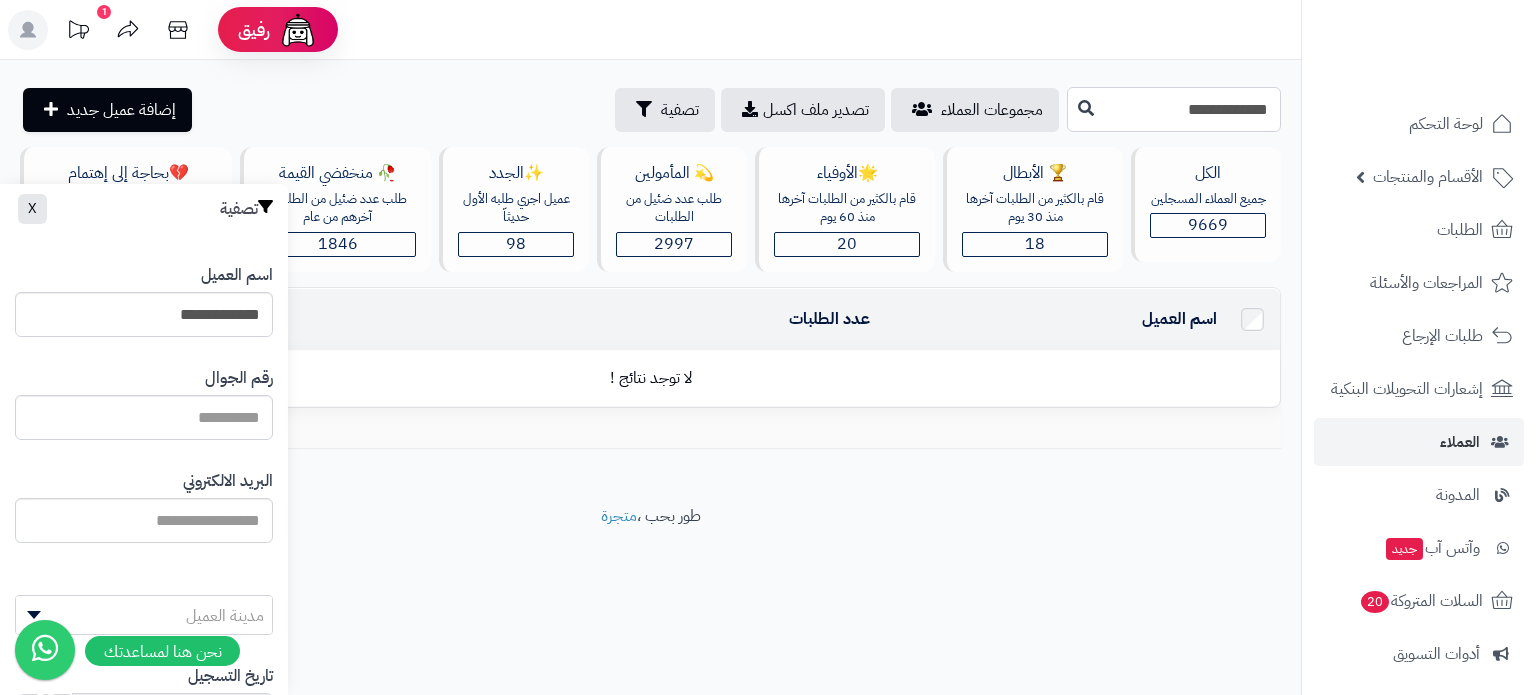 click on "**********" at bounding box center [1174, 109] 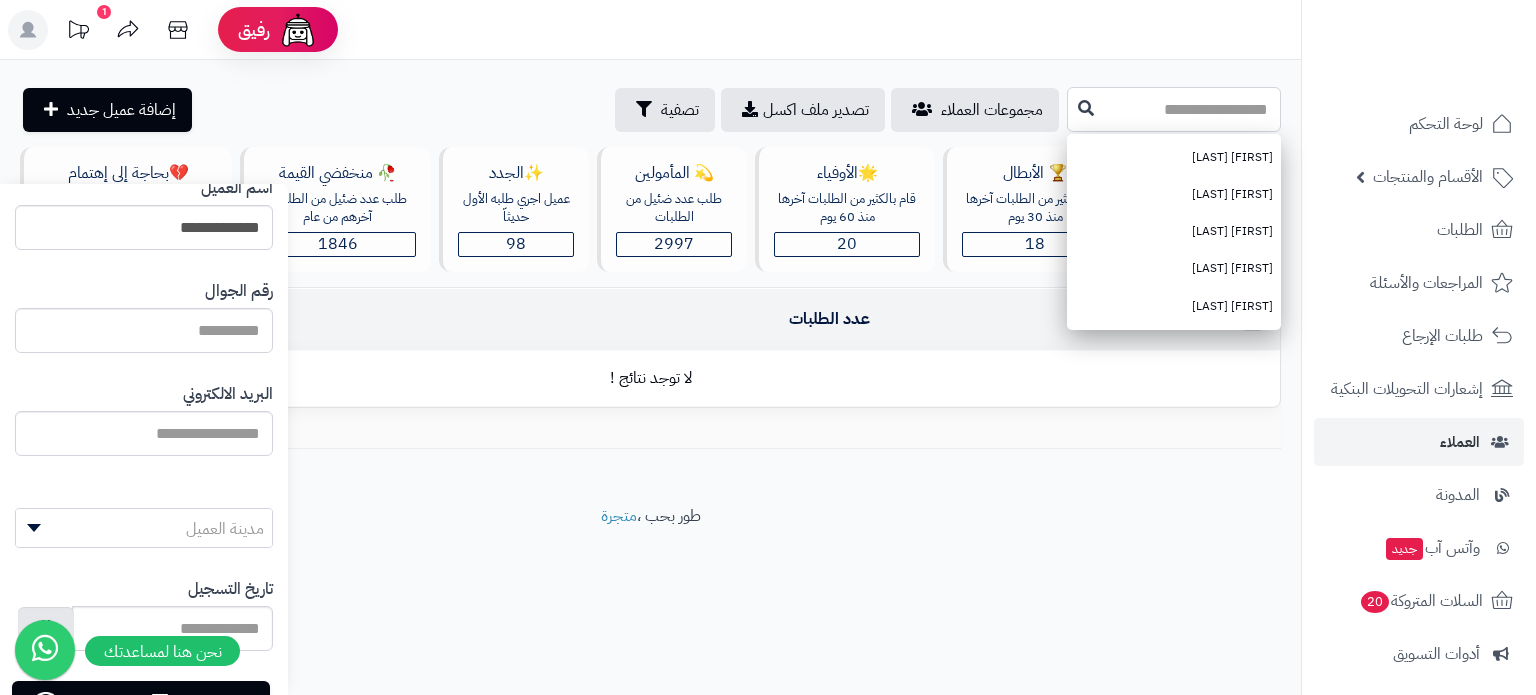 scroll, scrollTop: 164, scrollLeft: 0, axis: vertical 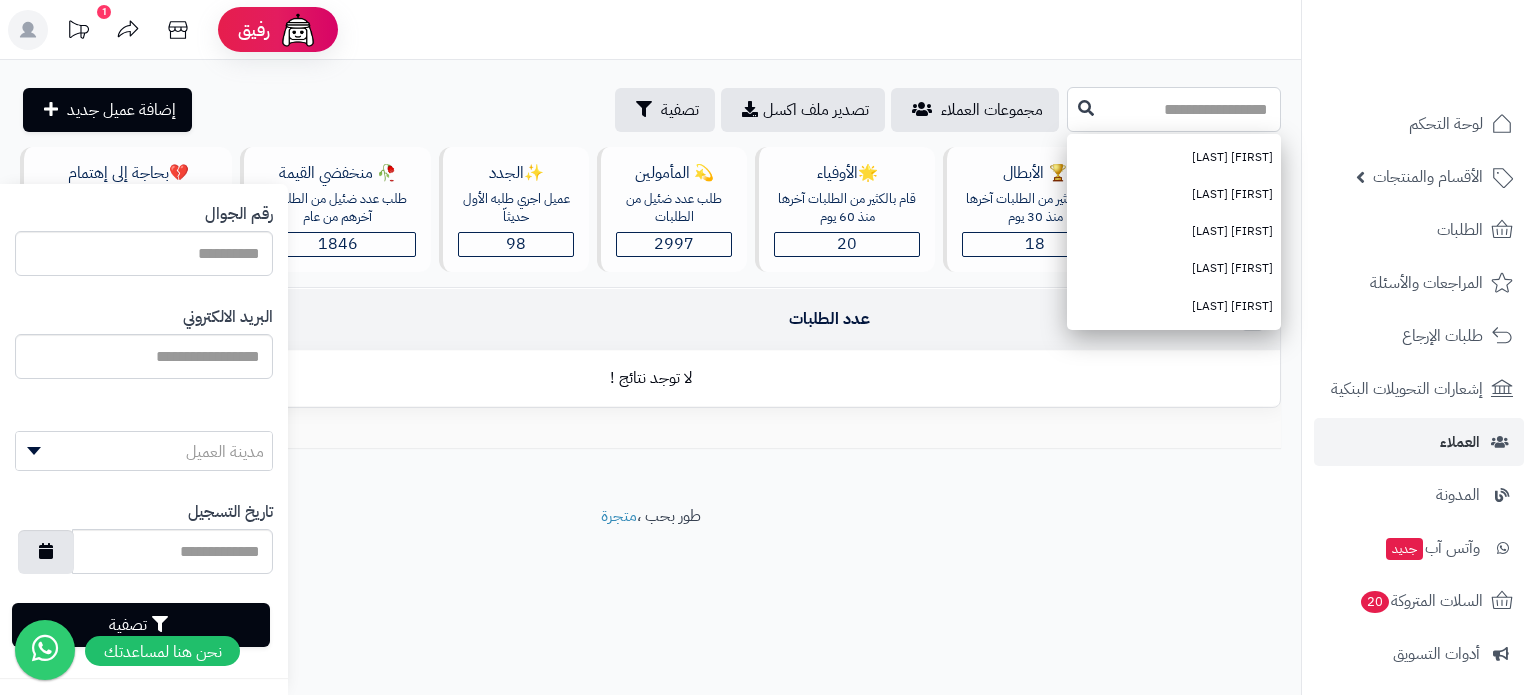 type 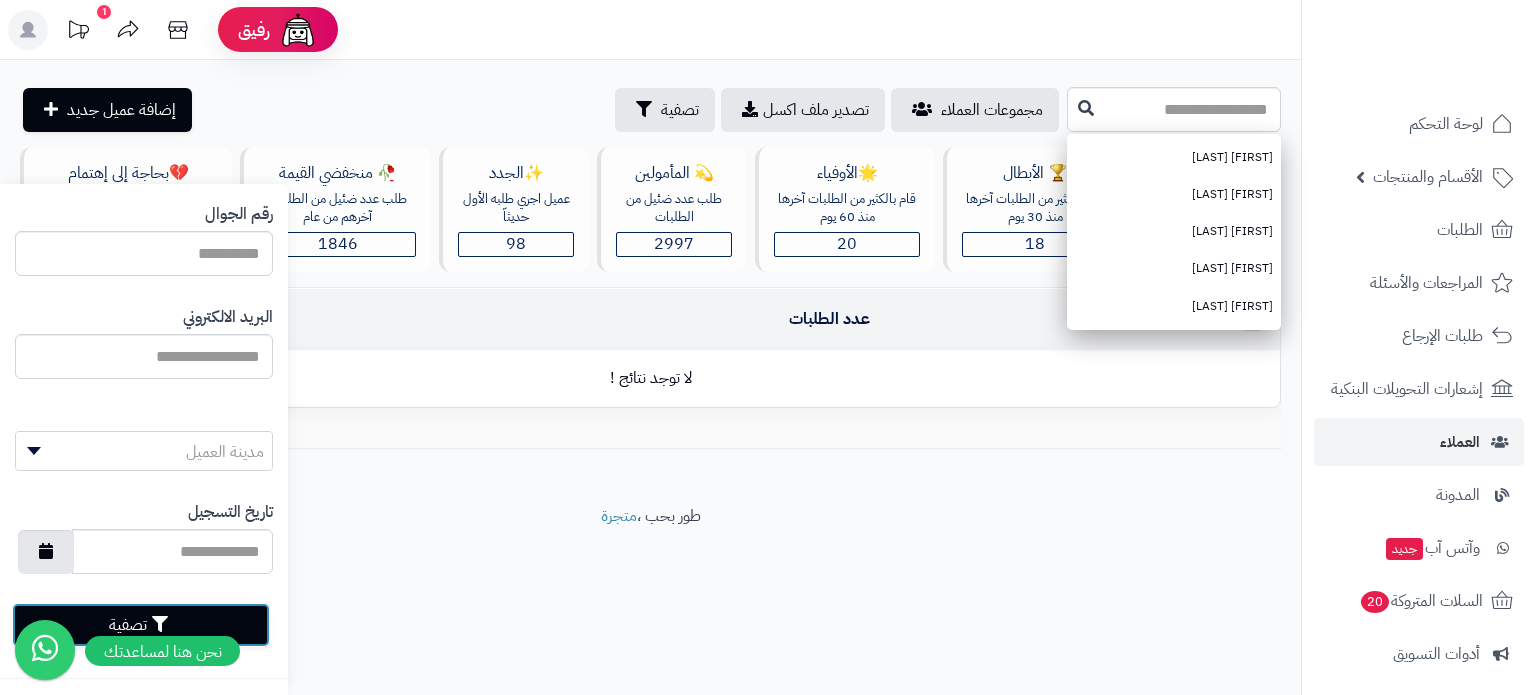 click on "تصفية" at bounding box center [141, 625] 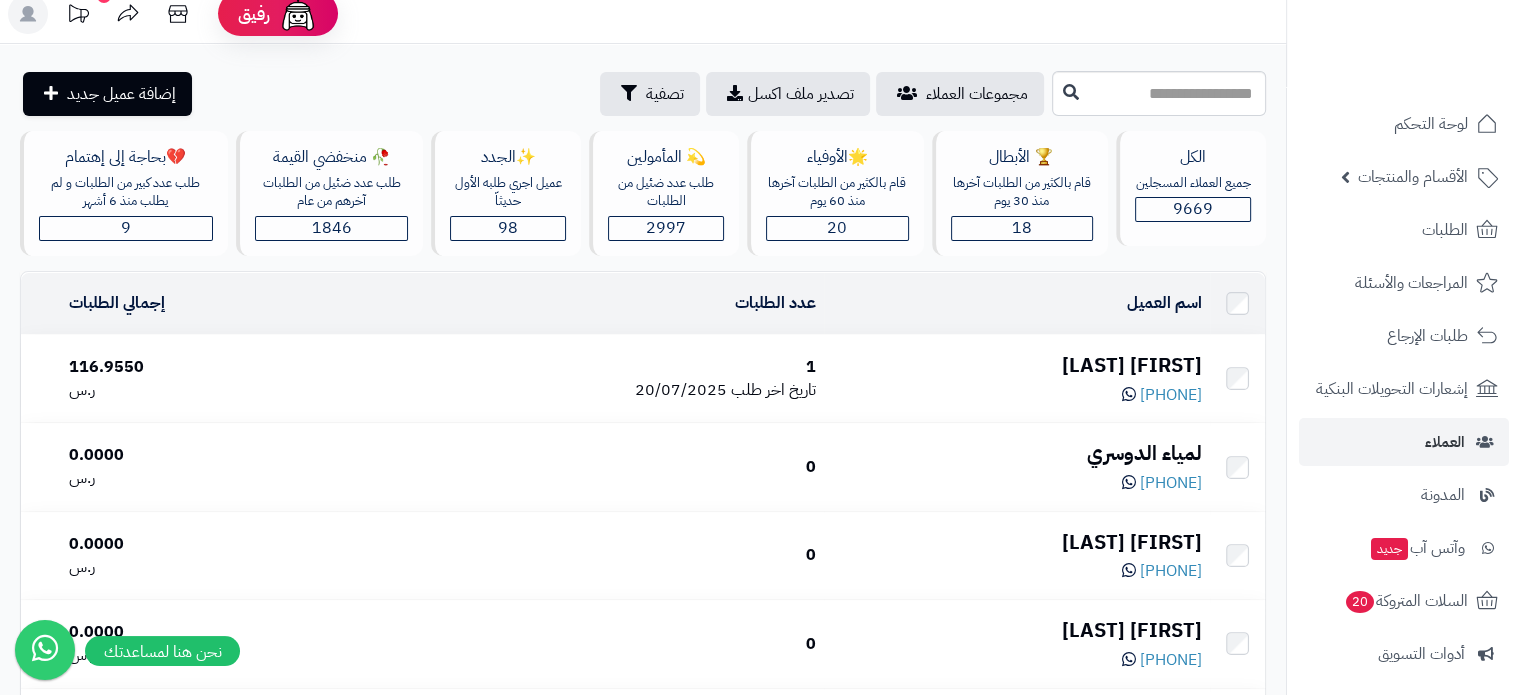 scroll, scrollTop: 0, scrollLeft: 0, axis: both 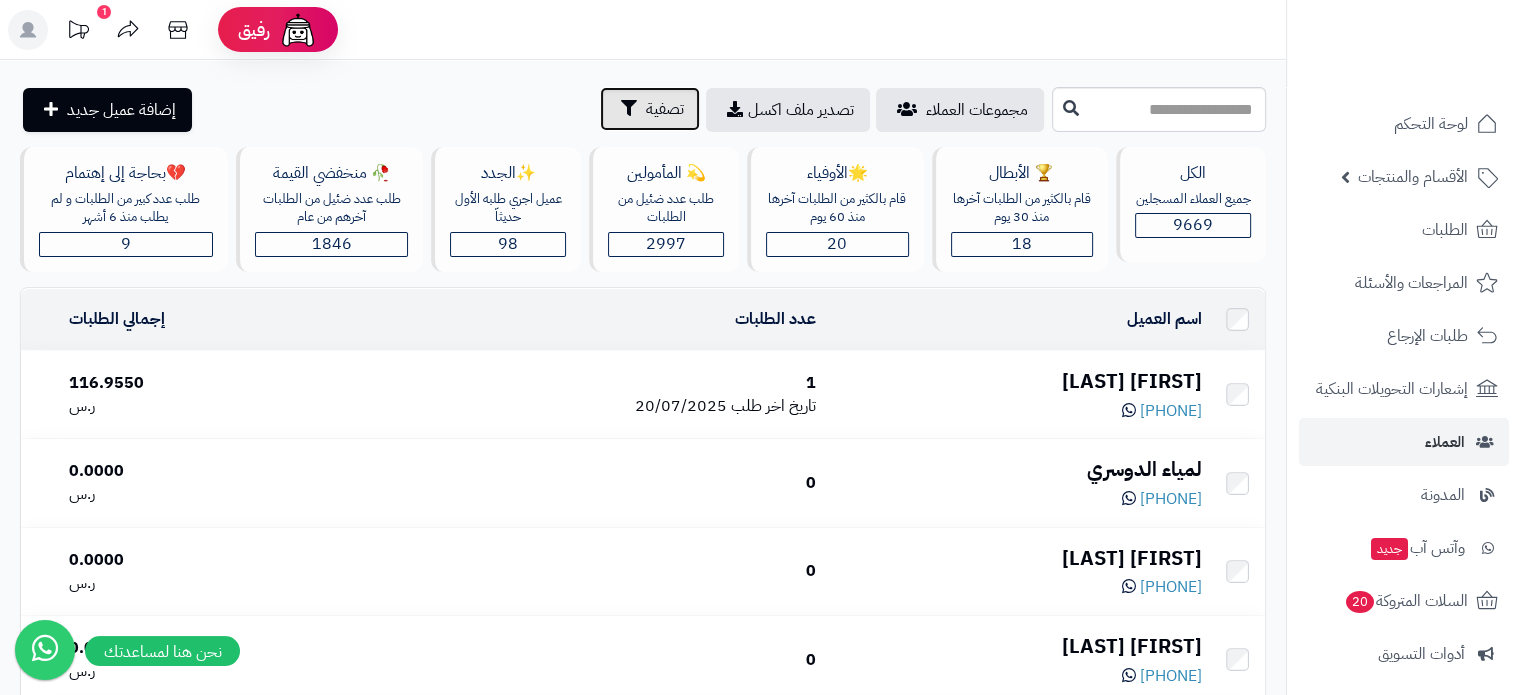 click on "تصفية" at bounding box center [665, 109] 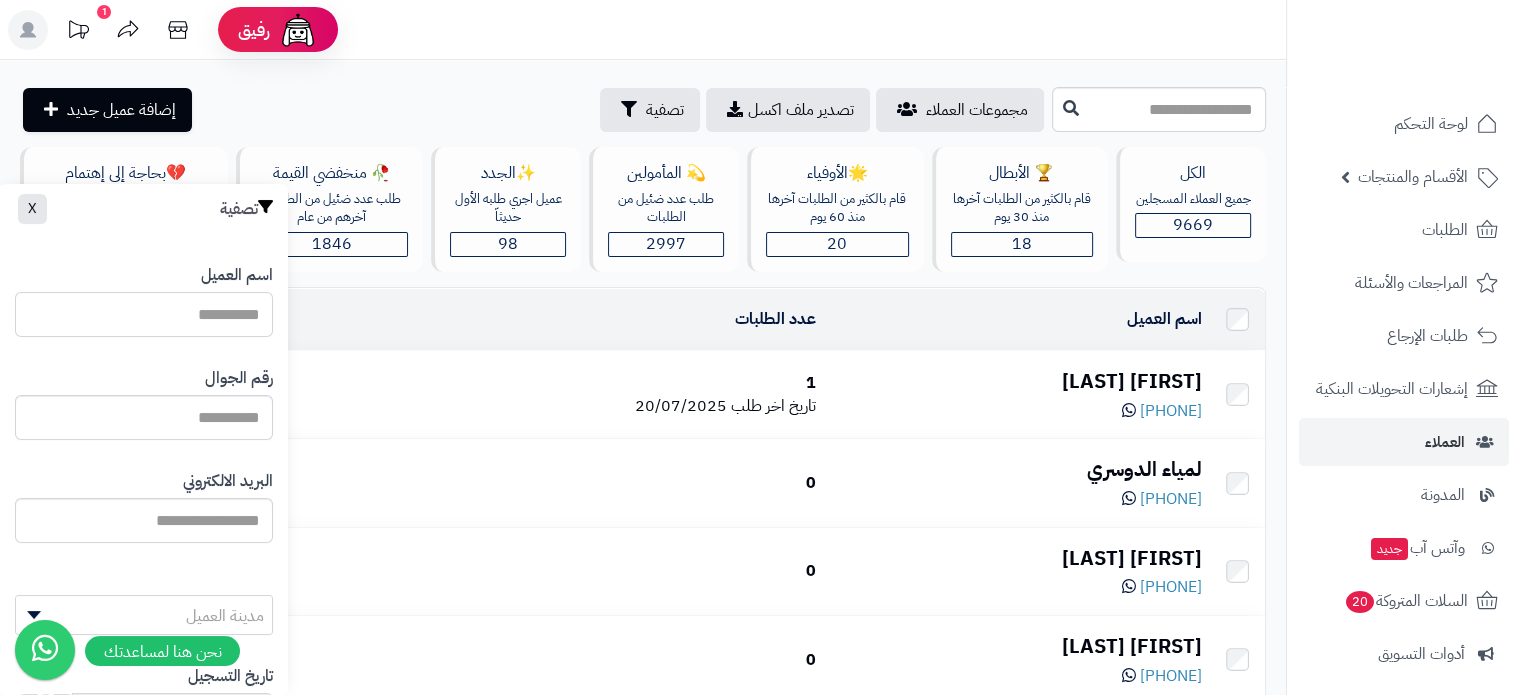 click on "اسم العميل" at bounding box center [144, 314] 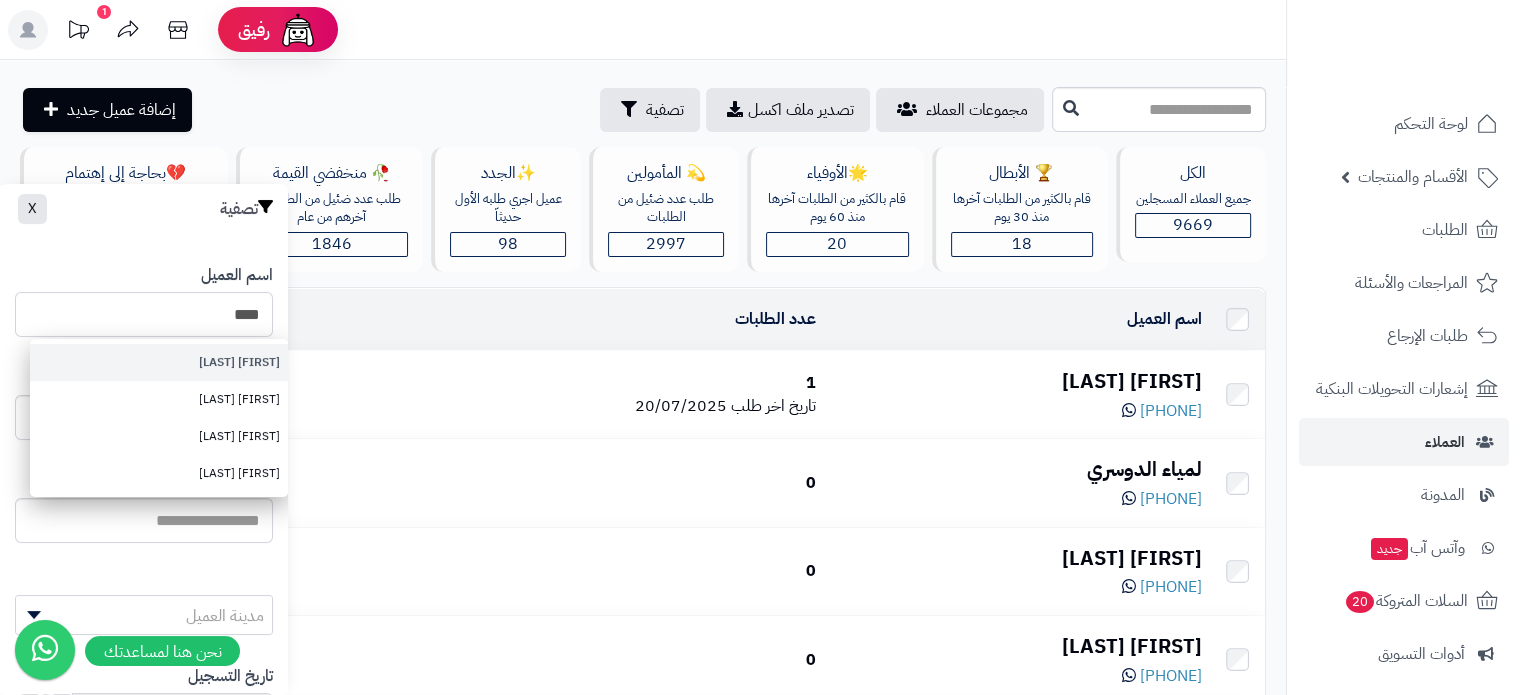 type on "****" 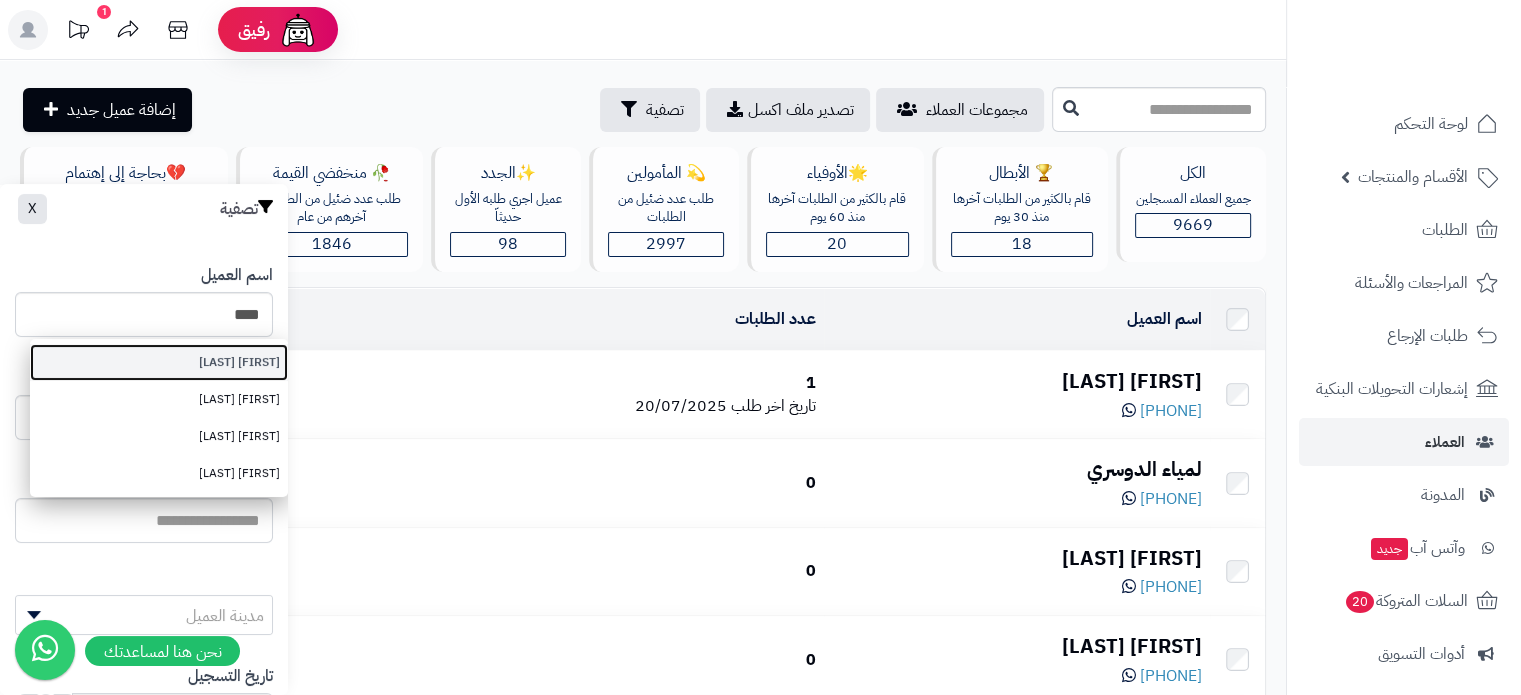 click on "[FIRST] [LAST]" at bounding box center [159, 362] 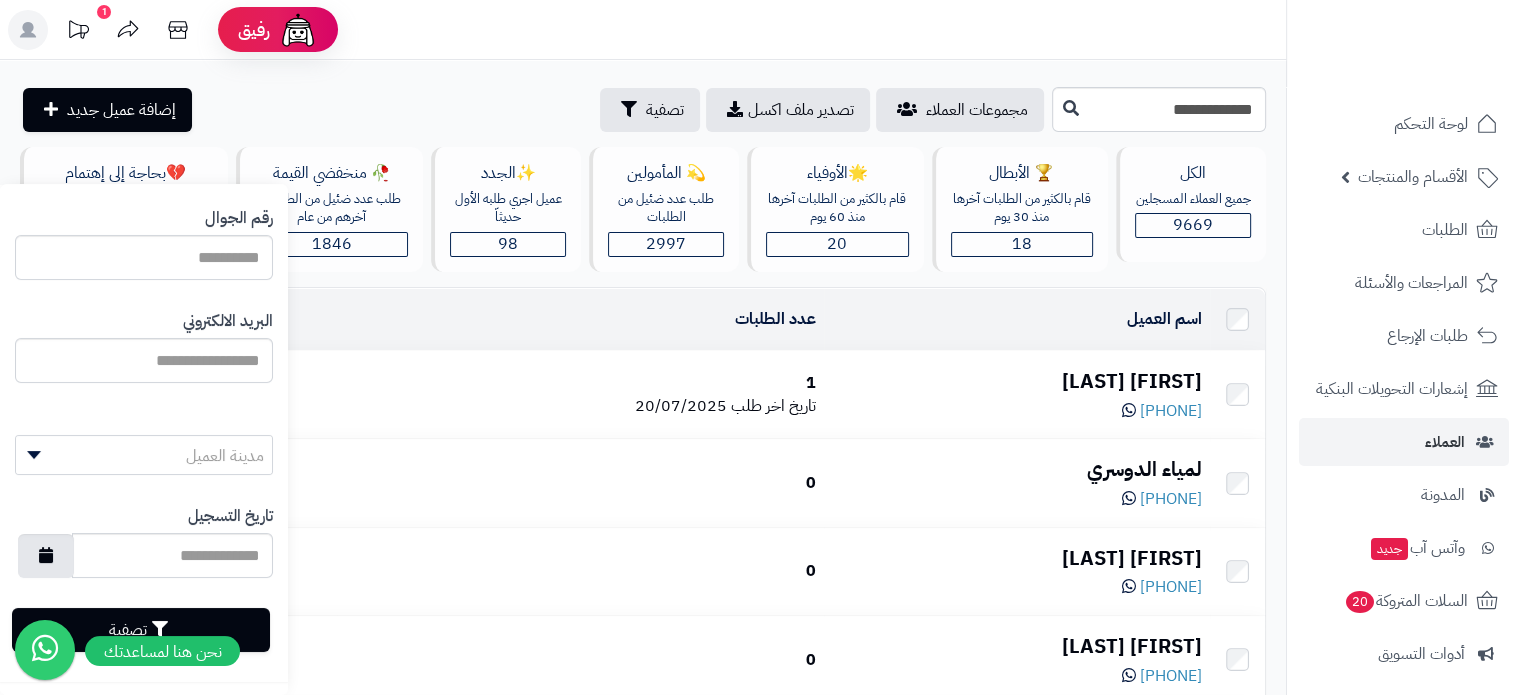 scroll, scrollTop: 164, scrollLeft: 0, axis: vertical 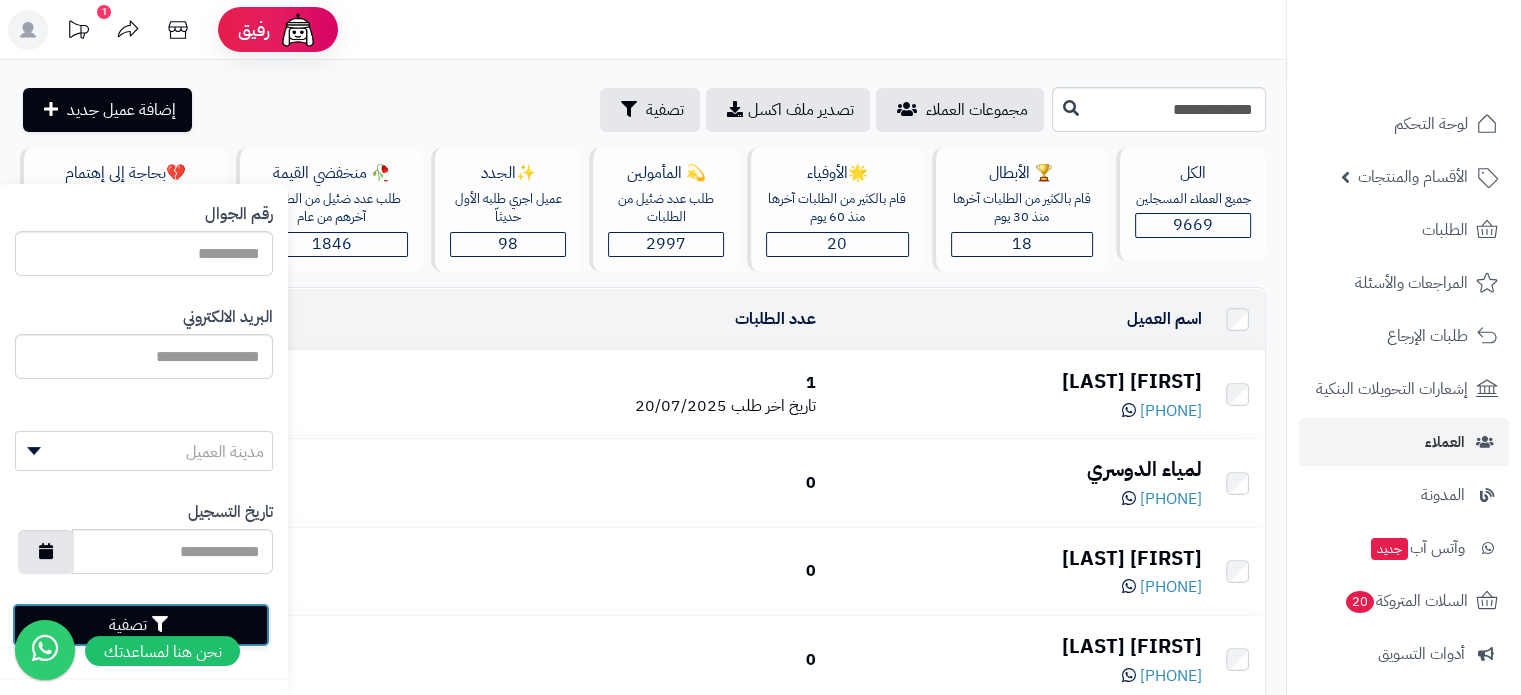 click on "تصفية" at bounding box center (141, 625) 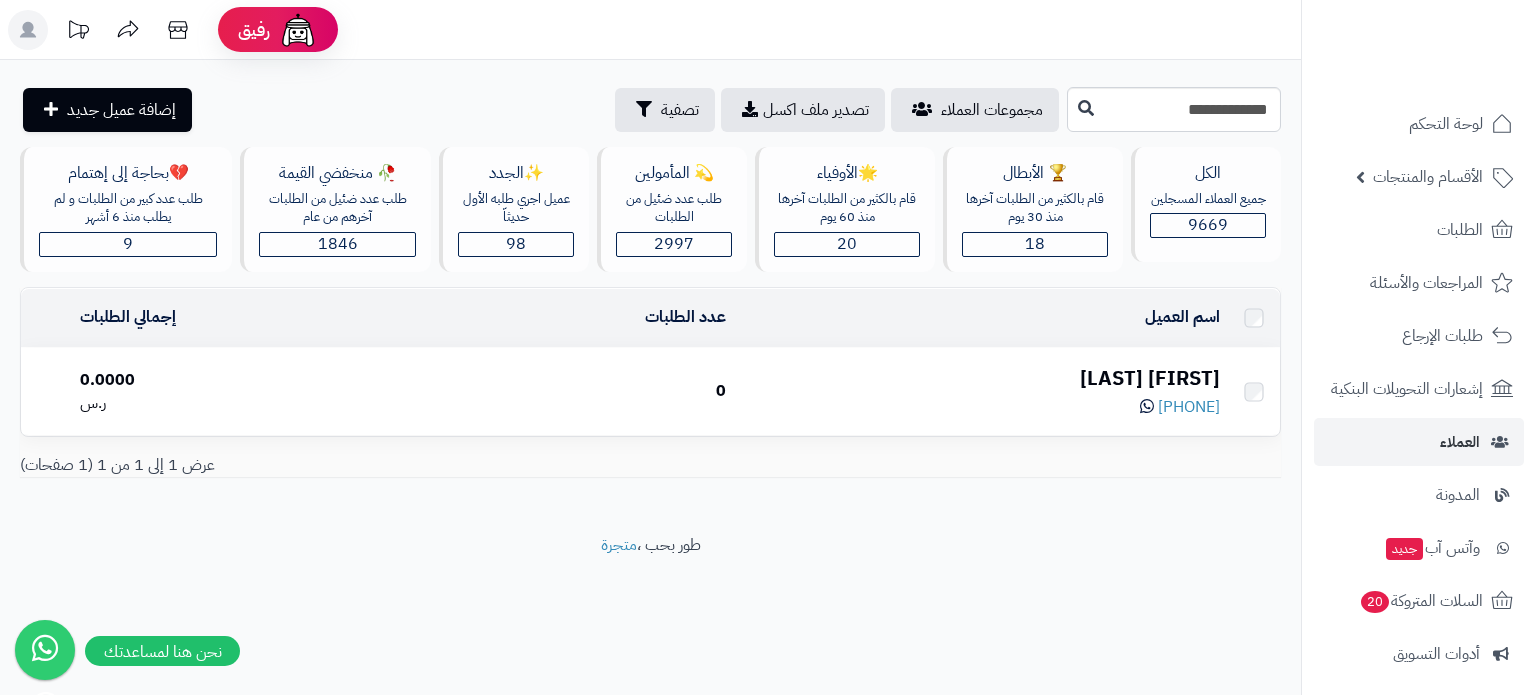 scroll, scrollTop: 0, scrollLeft: 0, axis: both 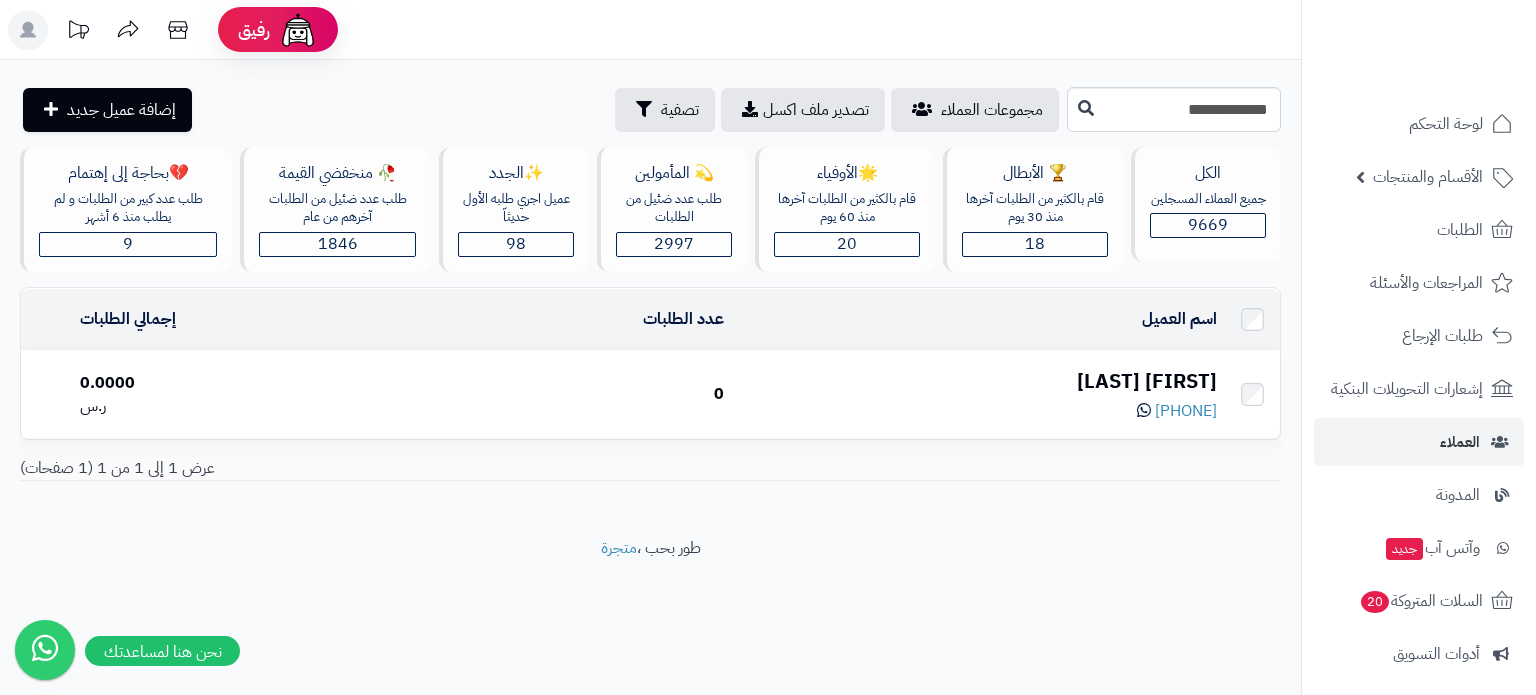 click on "[FIRST] [LAST]" at bounding box center [978, 381] 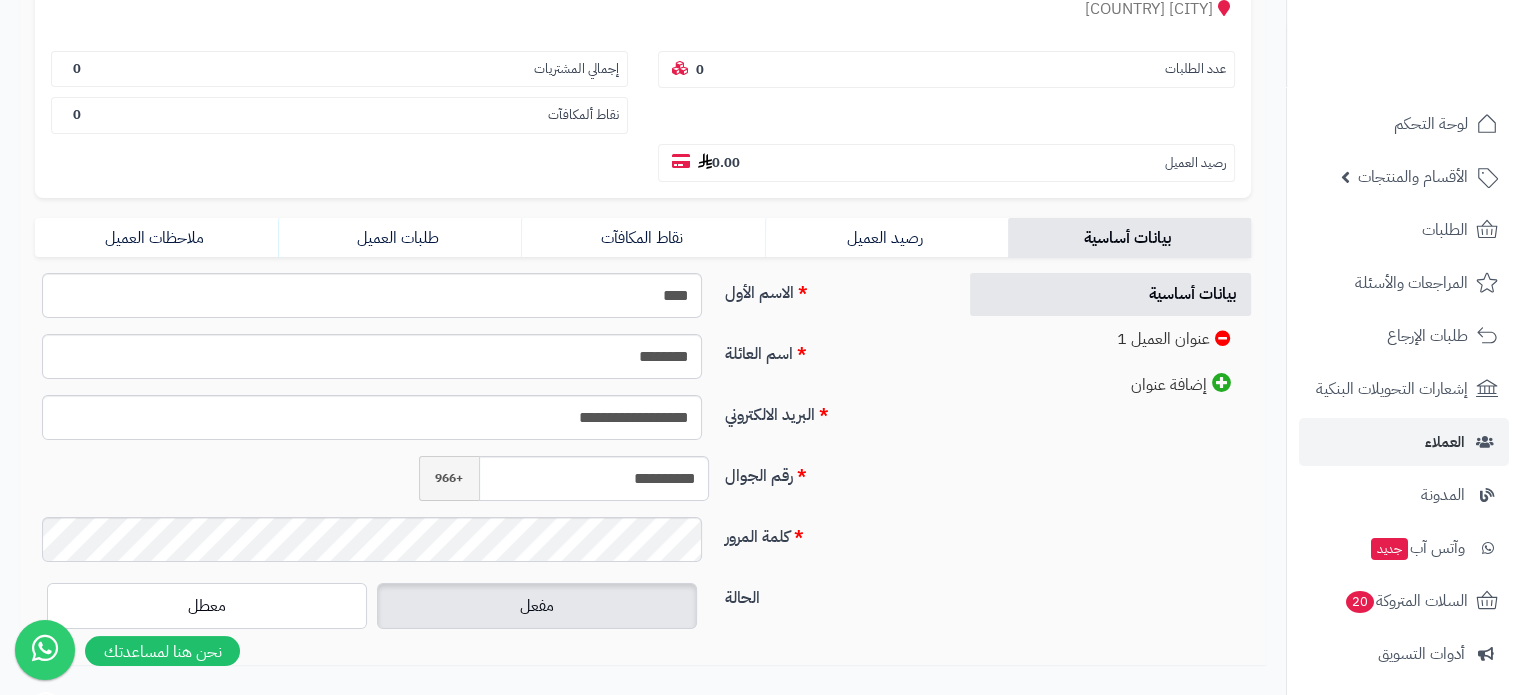 scroll, scrollTop: 300, scrollLeft: 0, axis: vertical 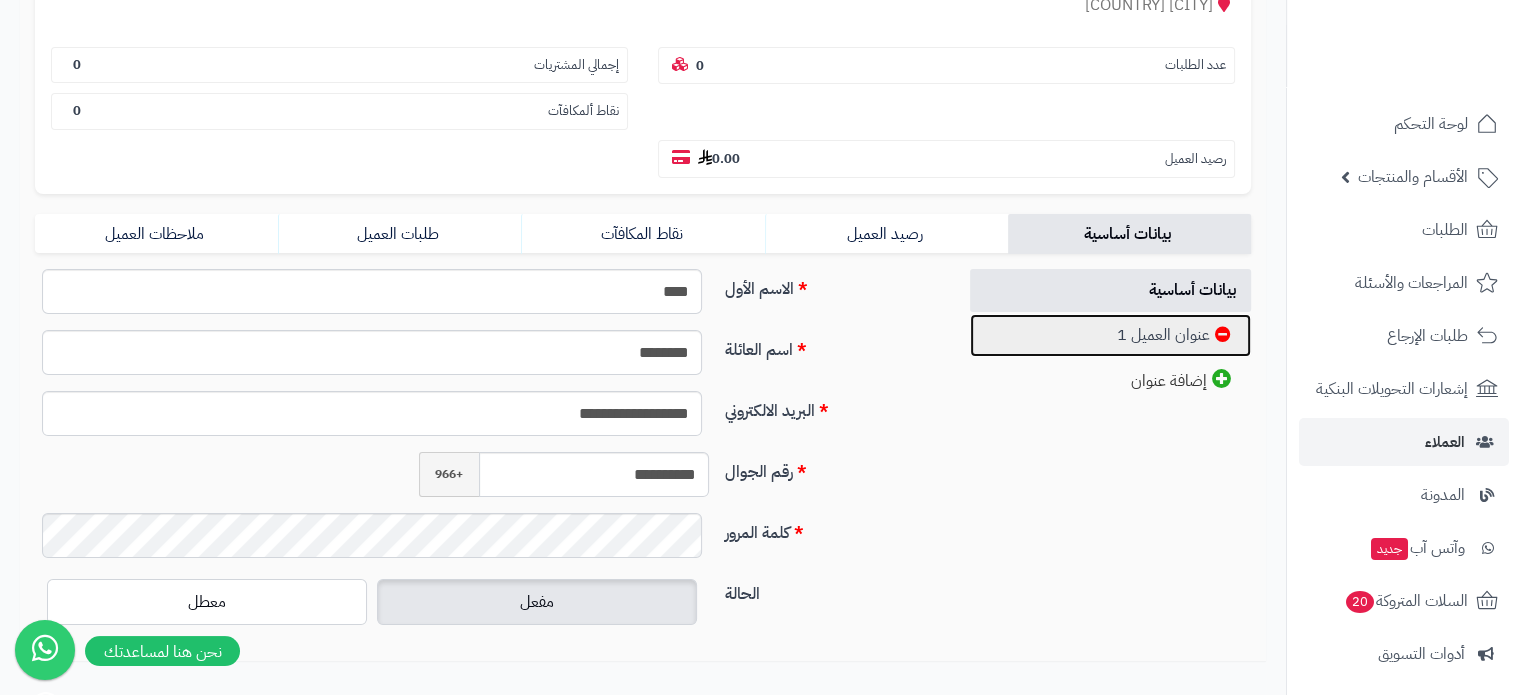 click on "عنوان العميل 1" at bounding box center (1111, 335) 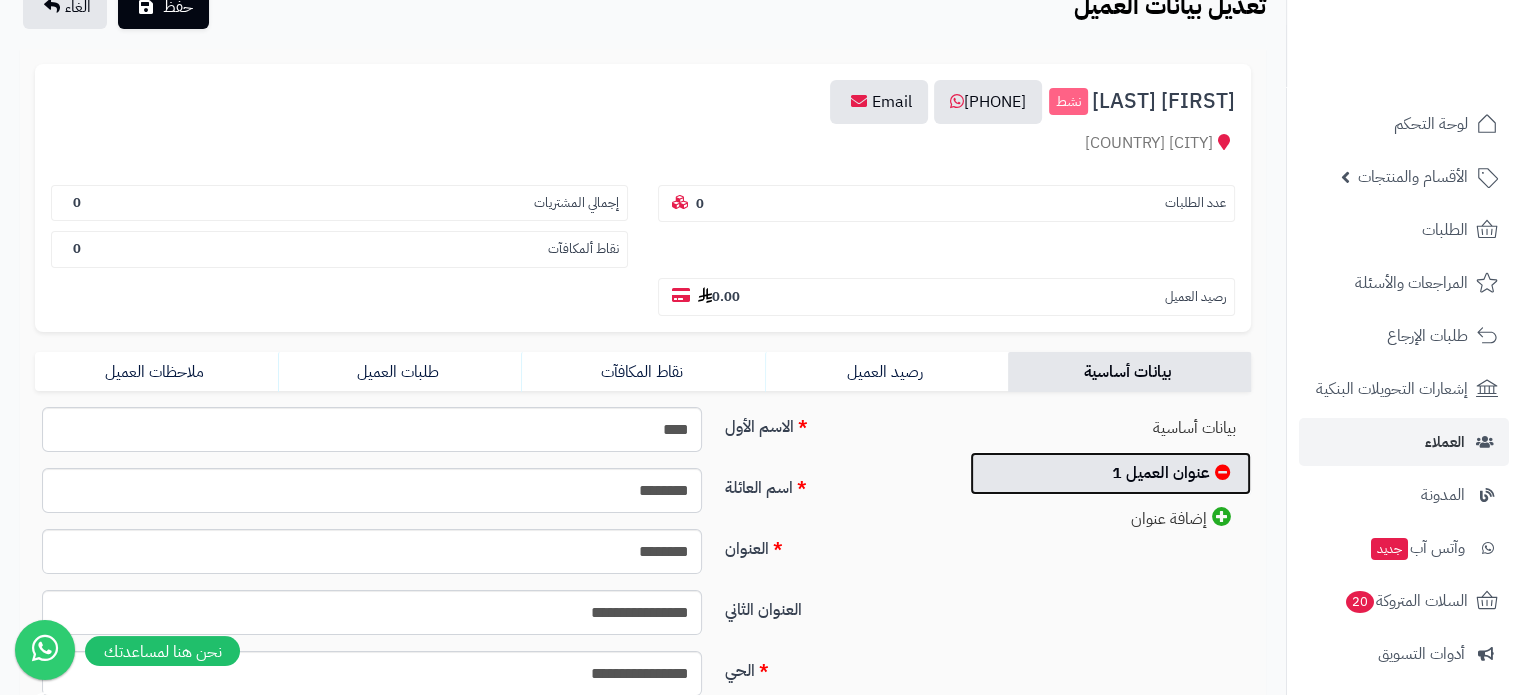 scroll, scrollTop: 0, scrollLeft: 0, axis: both 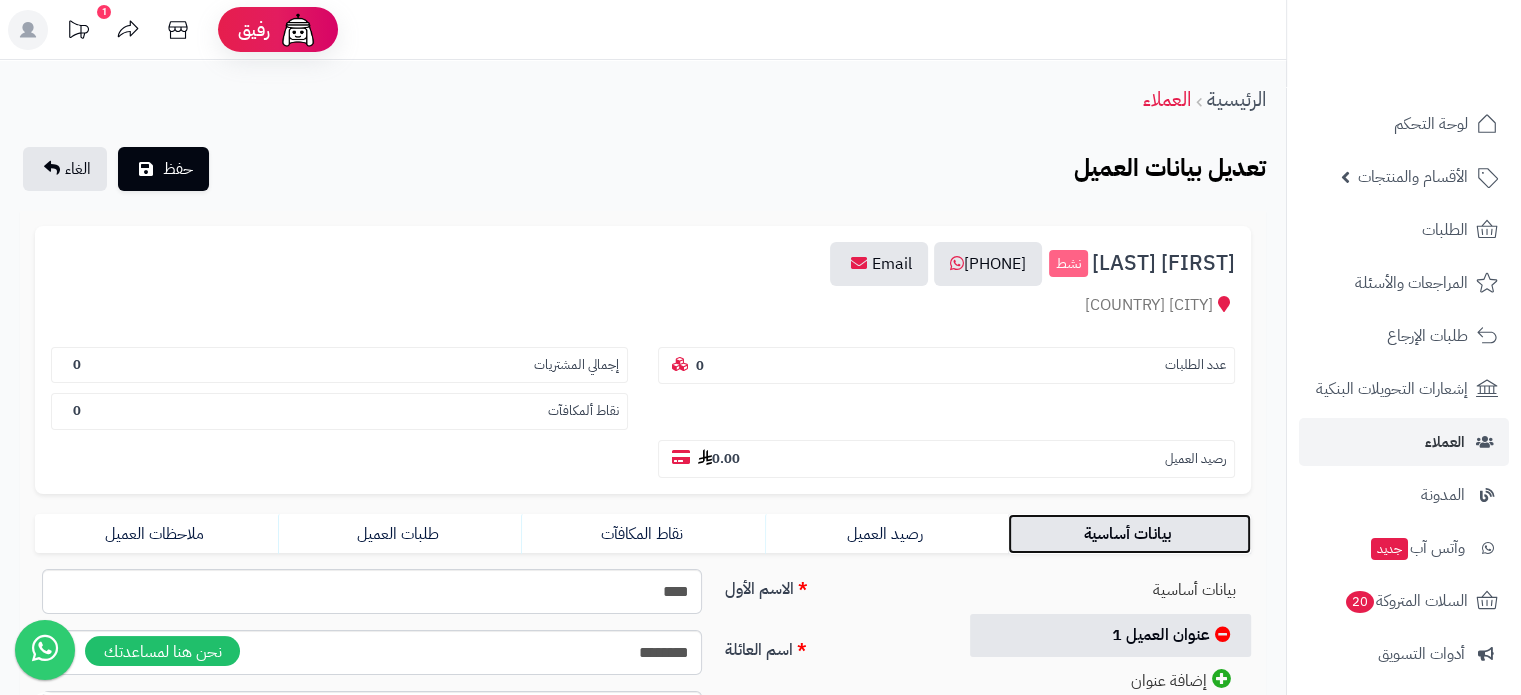 click on "بيانات أساسية" at bounding box center [1129, 534] 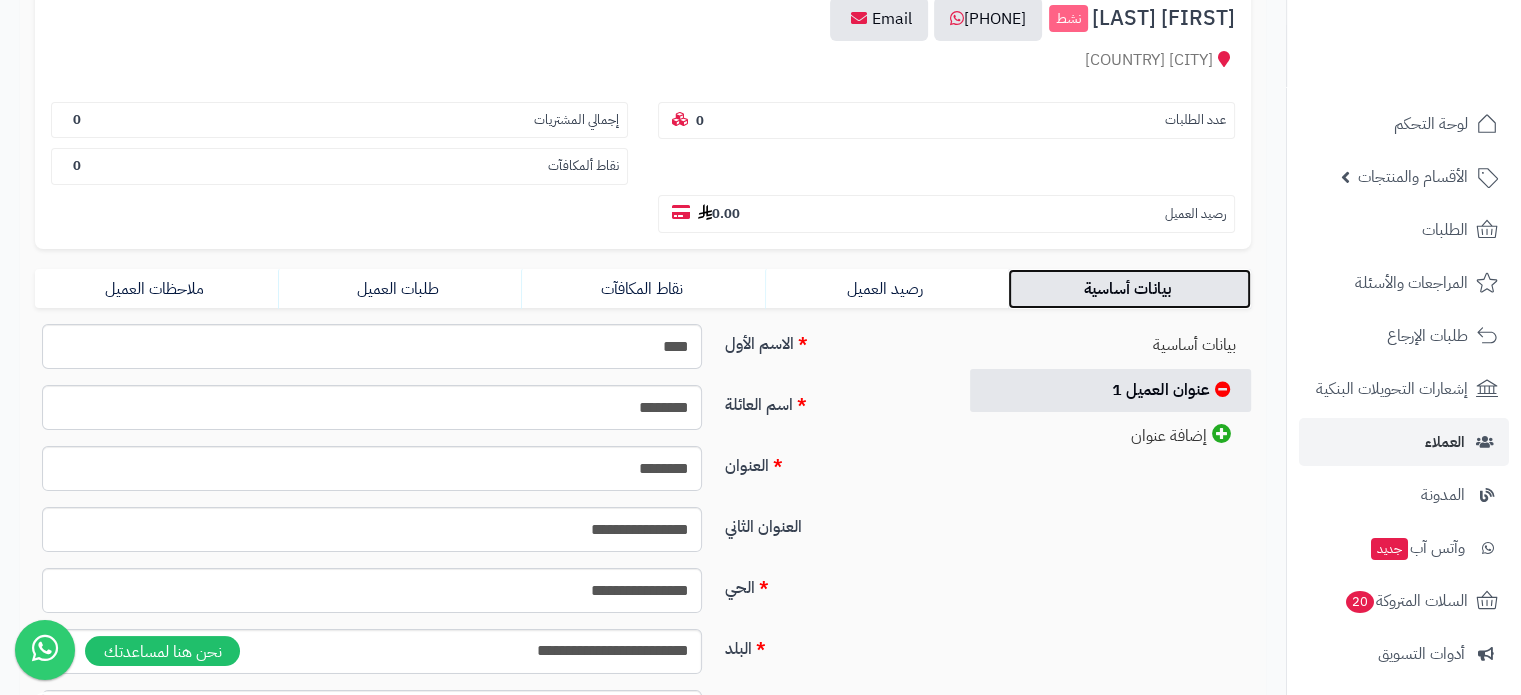 scroll, scrollTop: 100, scrollLeft: 0, axis: vertical 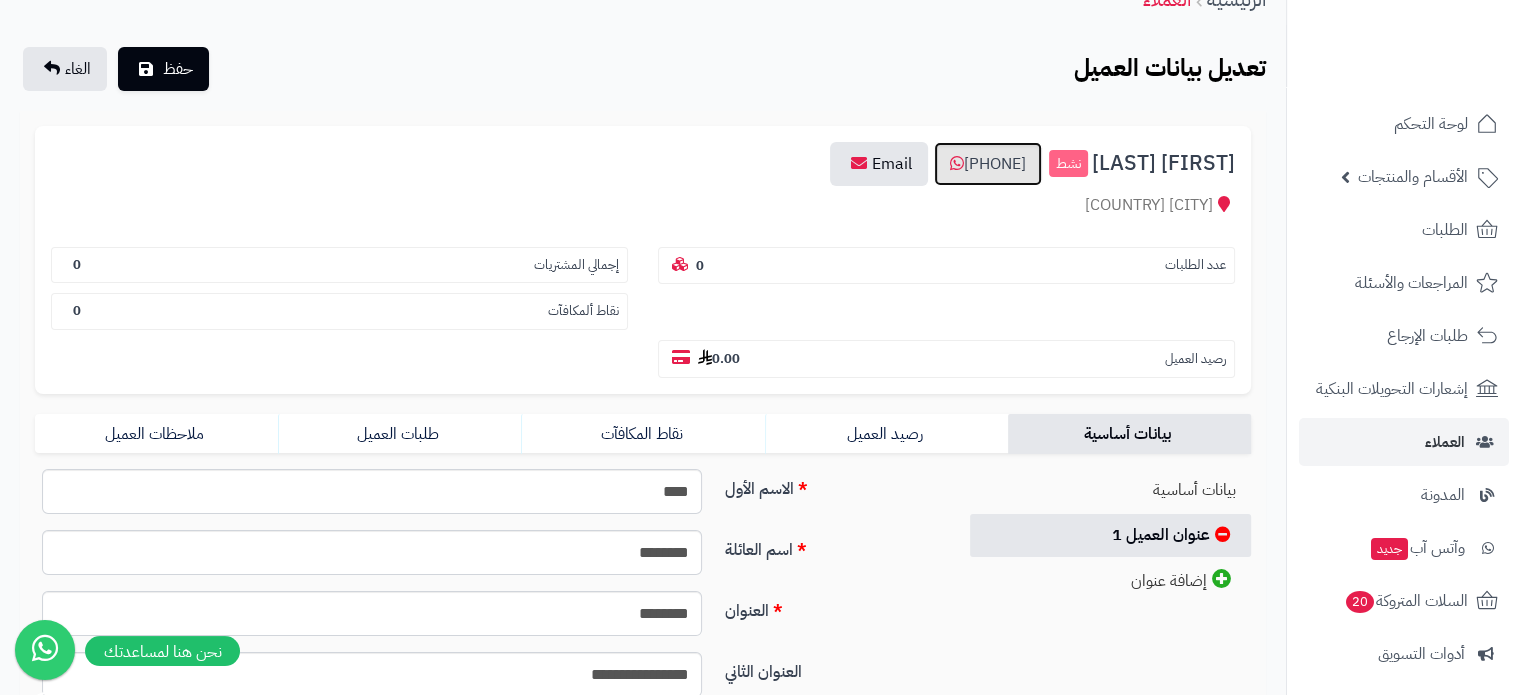 click on "966505829099" at bounding box center [988, 164] 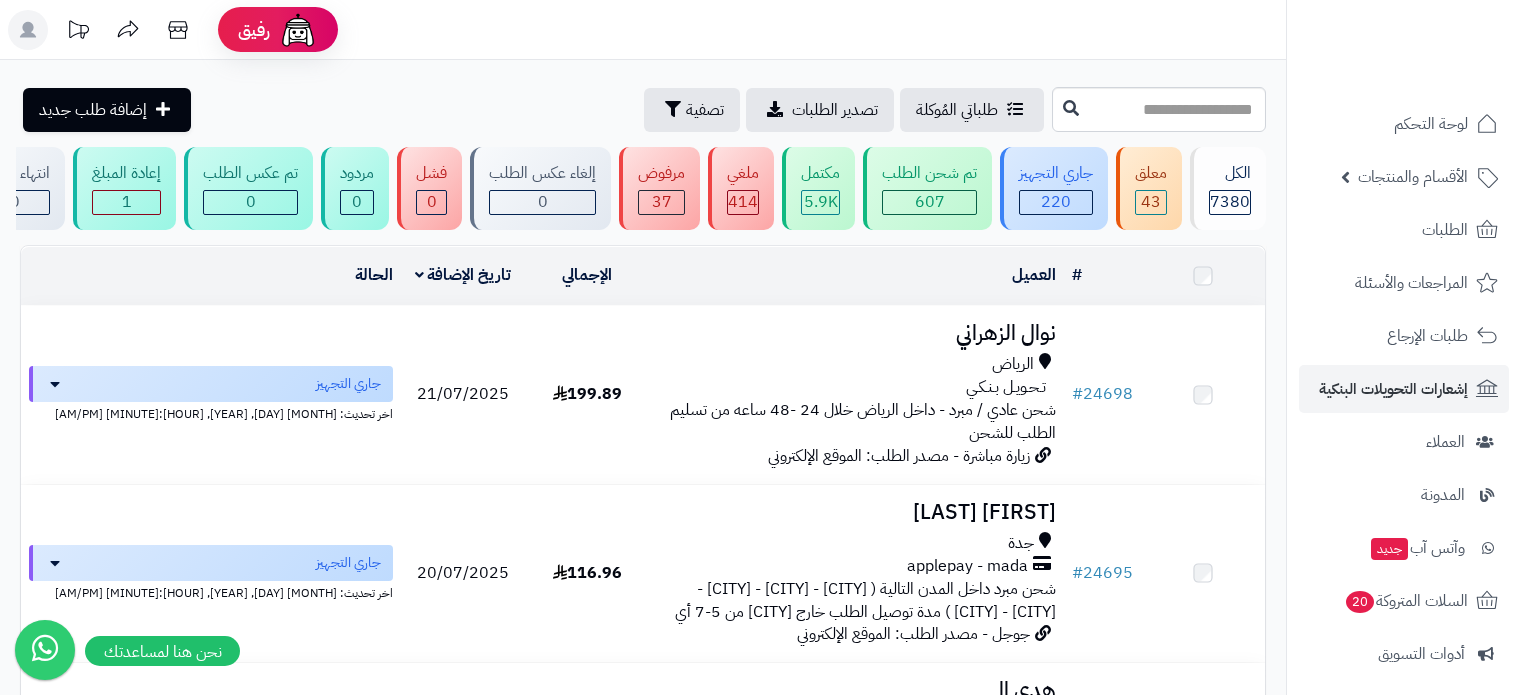 scroll, scrollTop: 0, scrollLeft: 0, axis: both 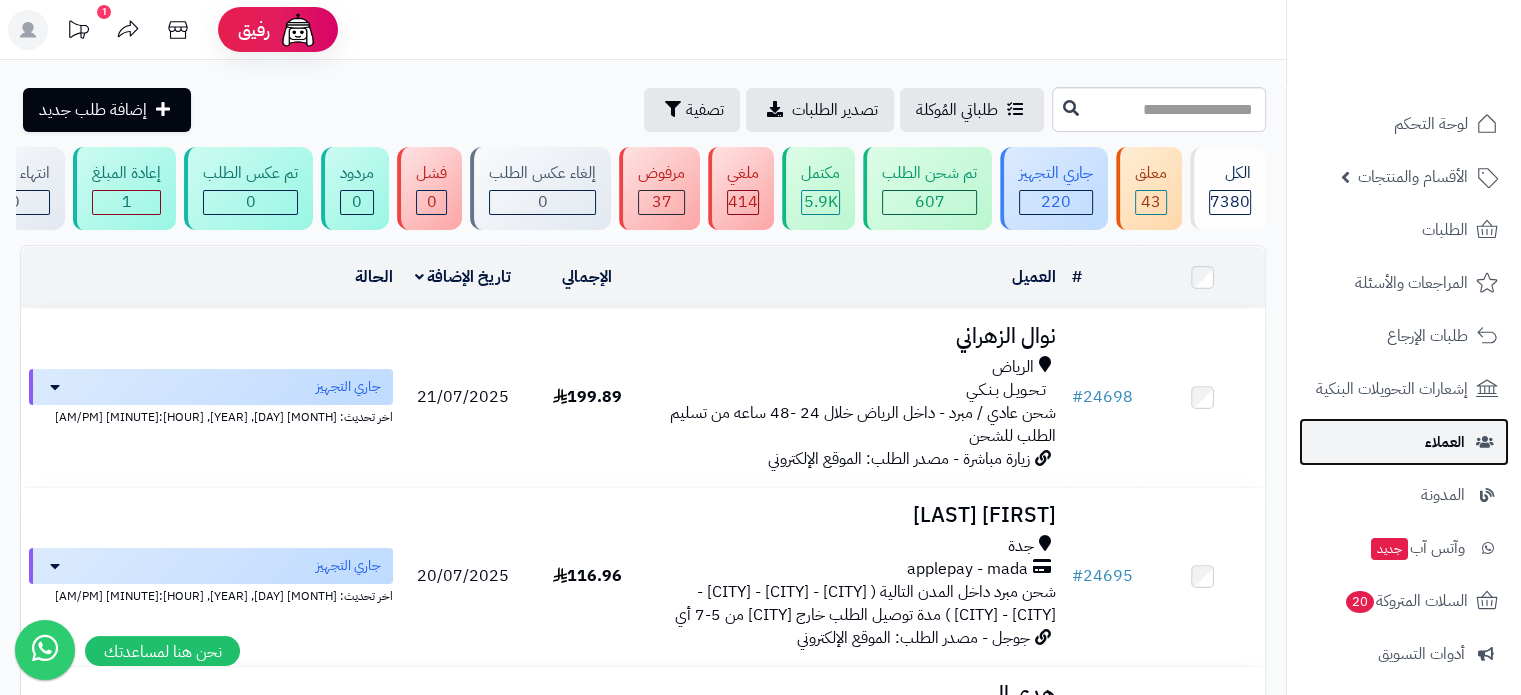 click on "العملاء" at bounding box center (1445, 442) 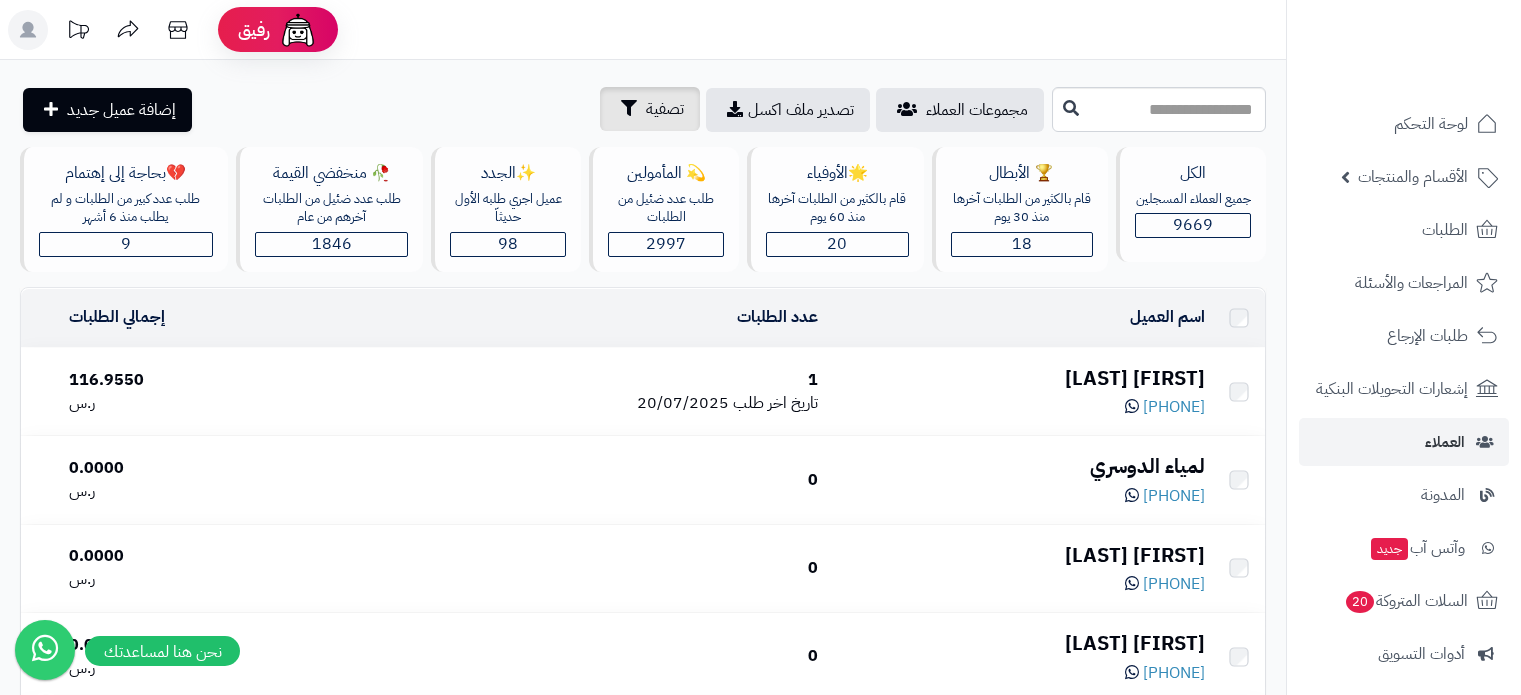 scroll, scrollTop: 0, scrollLeft: 0, axis: both 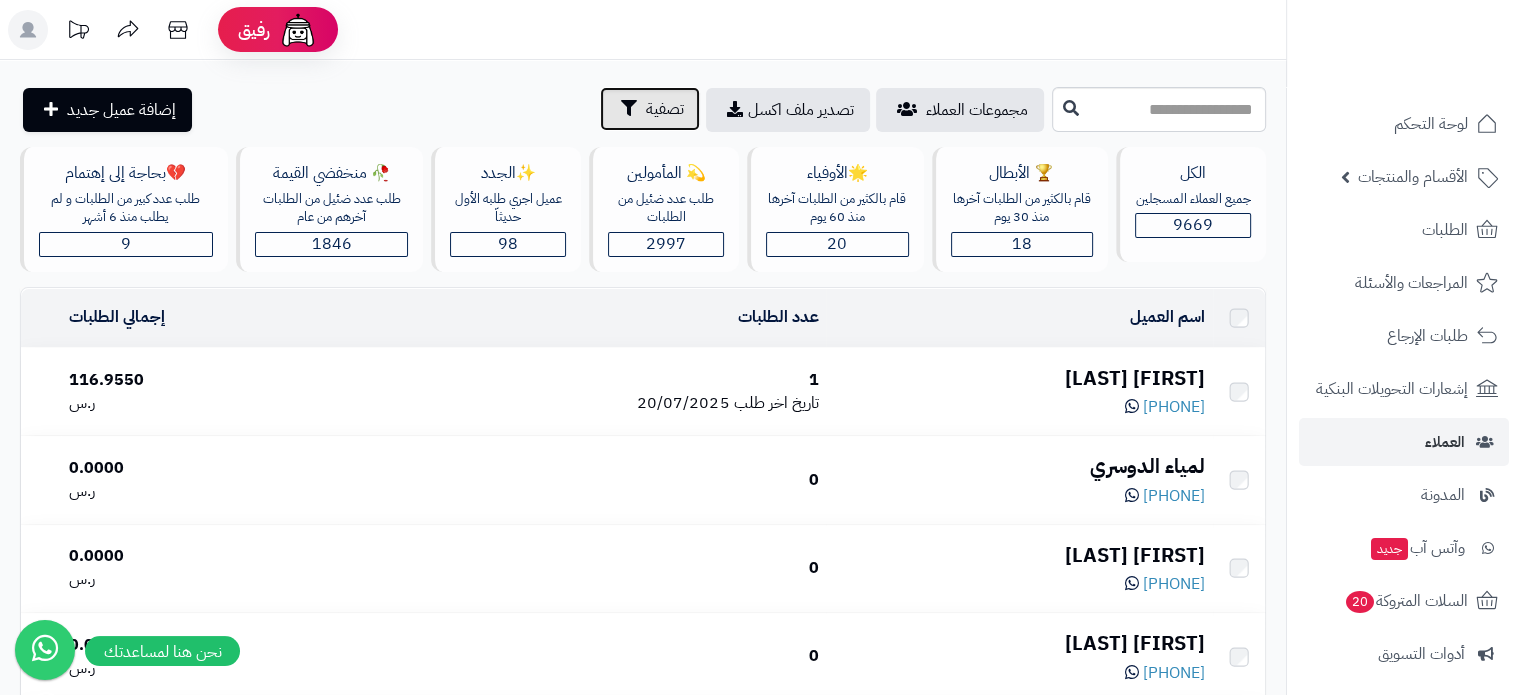 click on "تصفية" at bounding box center [665, 109] 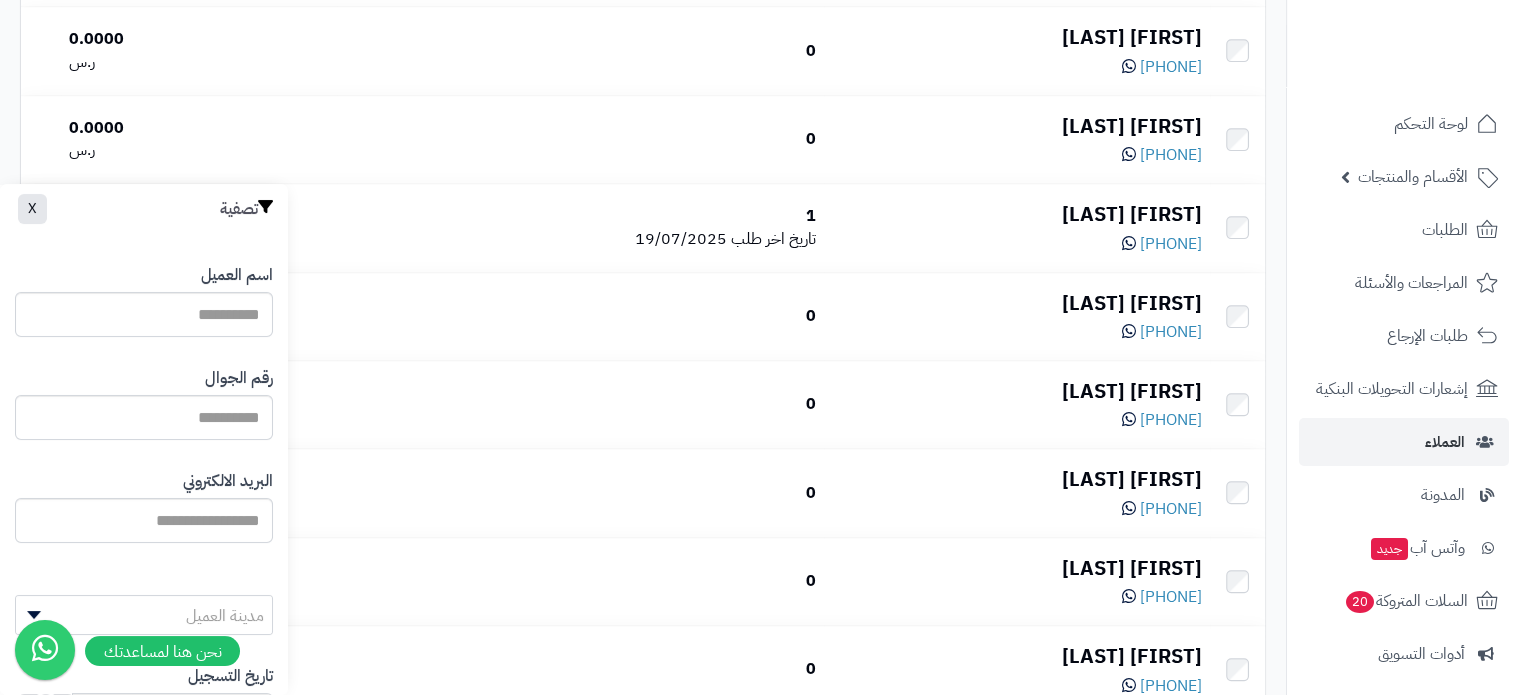 scroll, scrollTop: 1500, scrollLeft: 0, axis: vertical 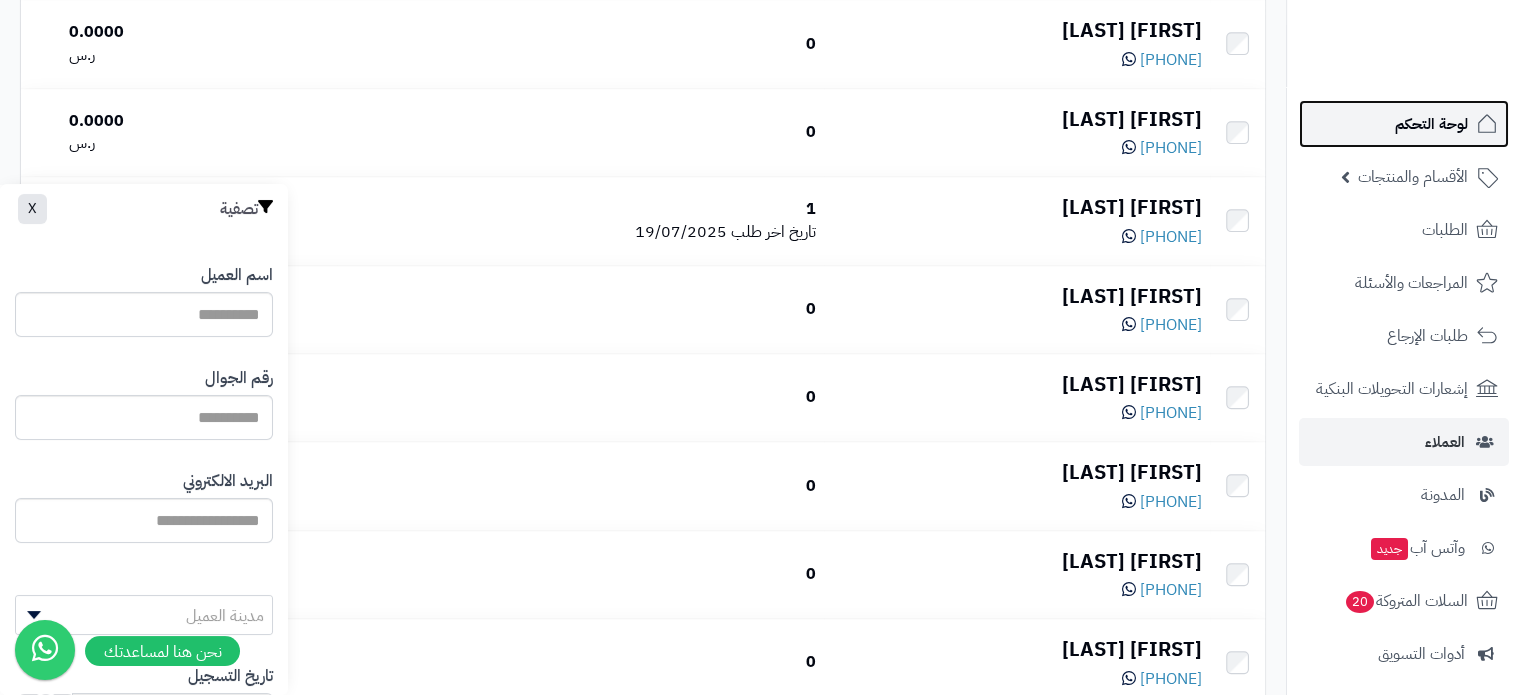 click on "لوحة التحكم" at bounding box center [1431, 124] 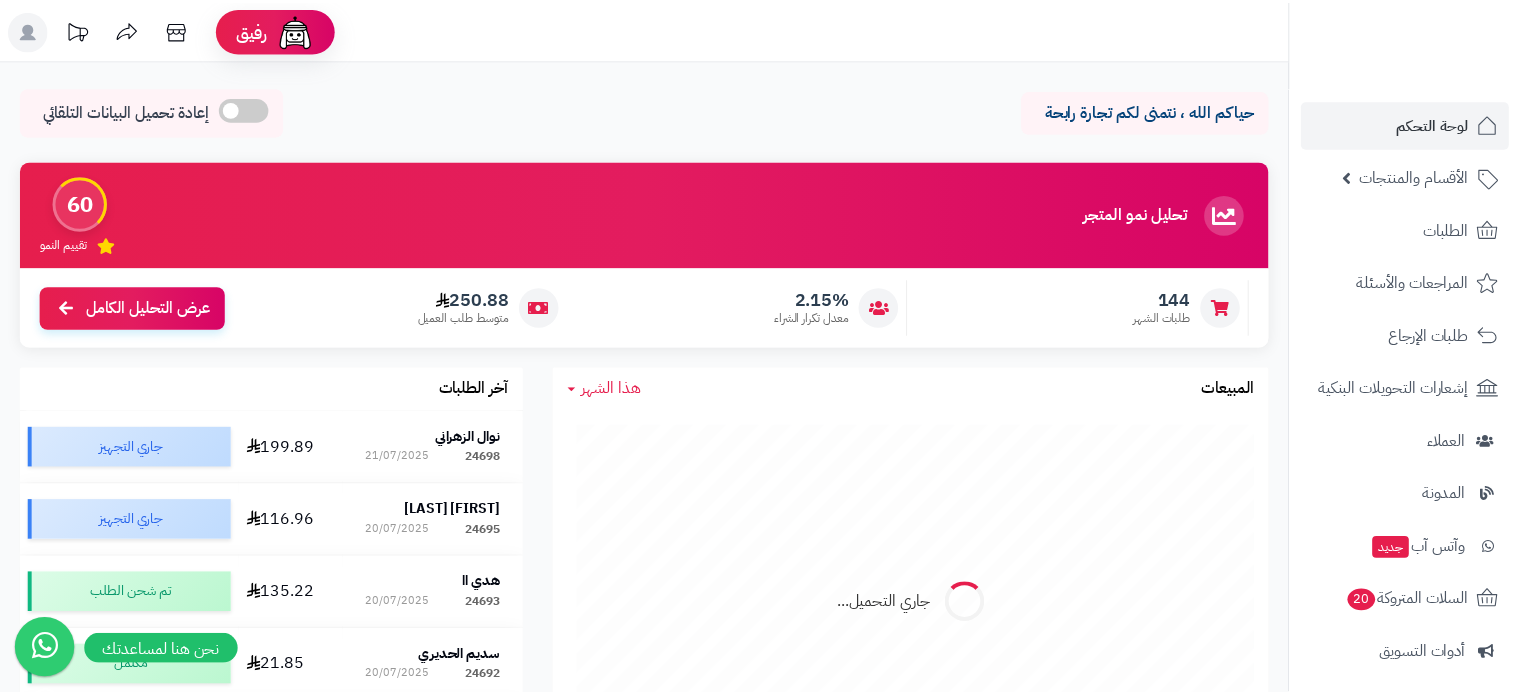 scroll, scrollTop: 0, scrollLeft: 0, axis: both 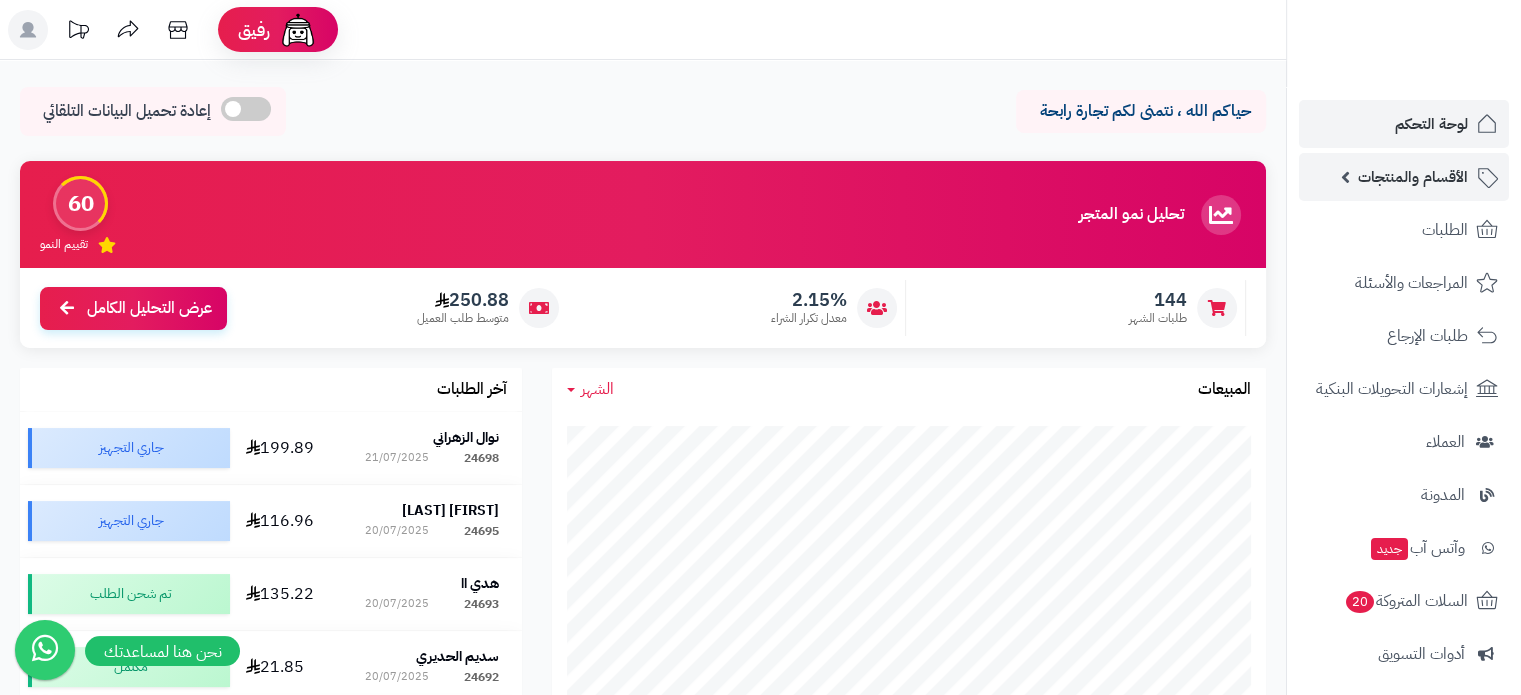 click on "الأقسام والمنتجات" at bounding box center [1413, 177] 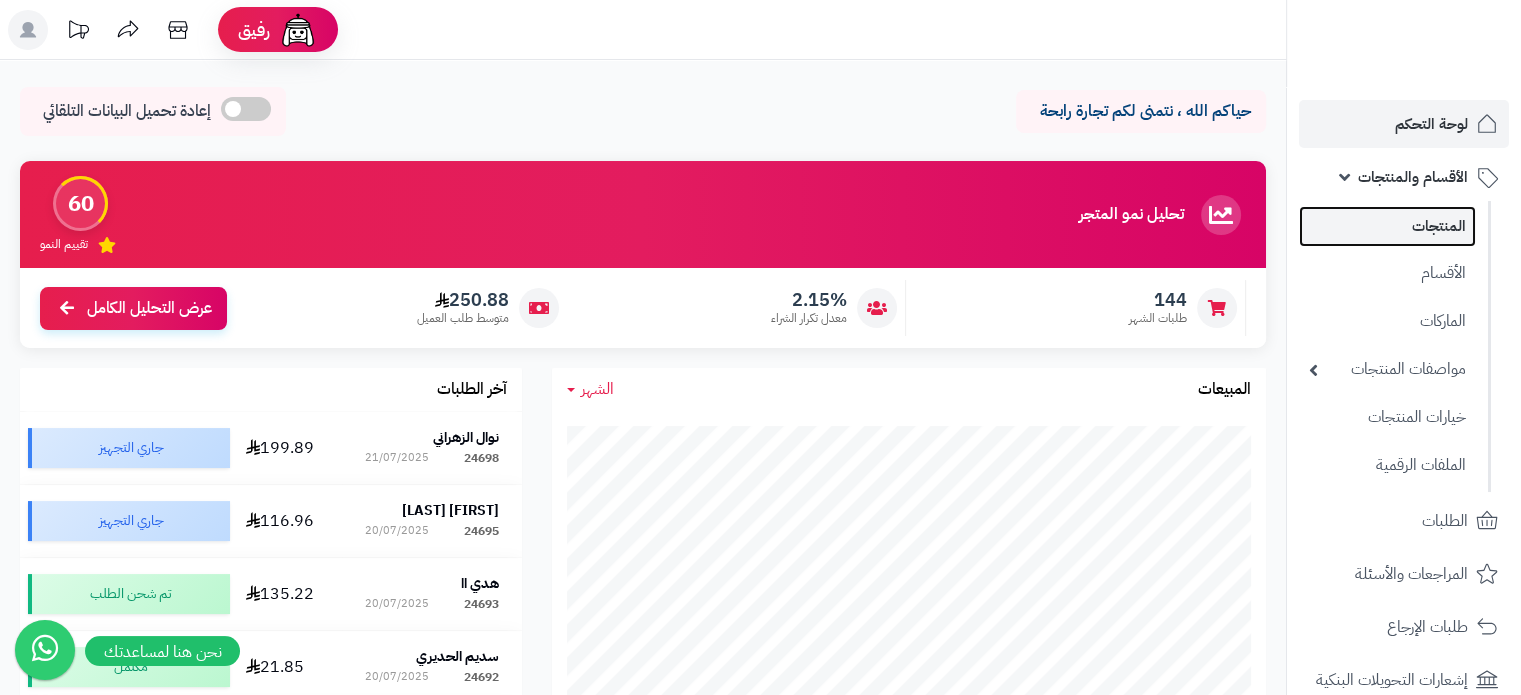 click on "المنتجات" at bounding box center [1387, 226] 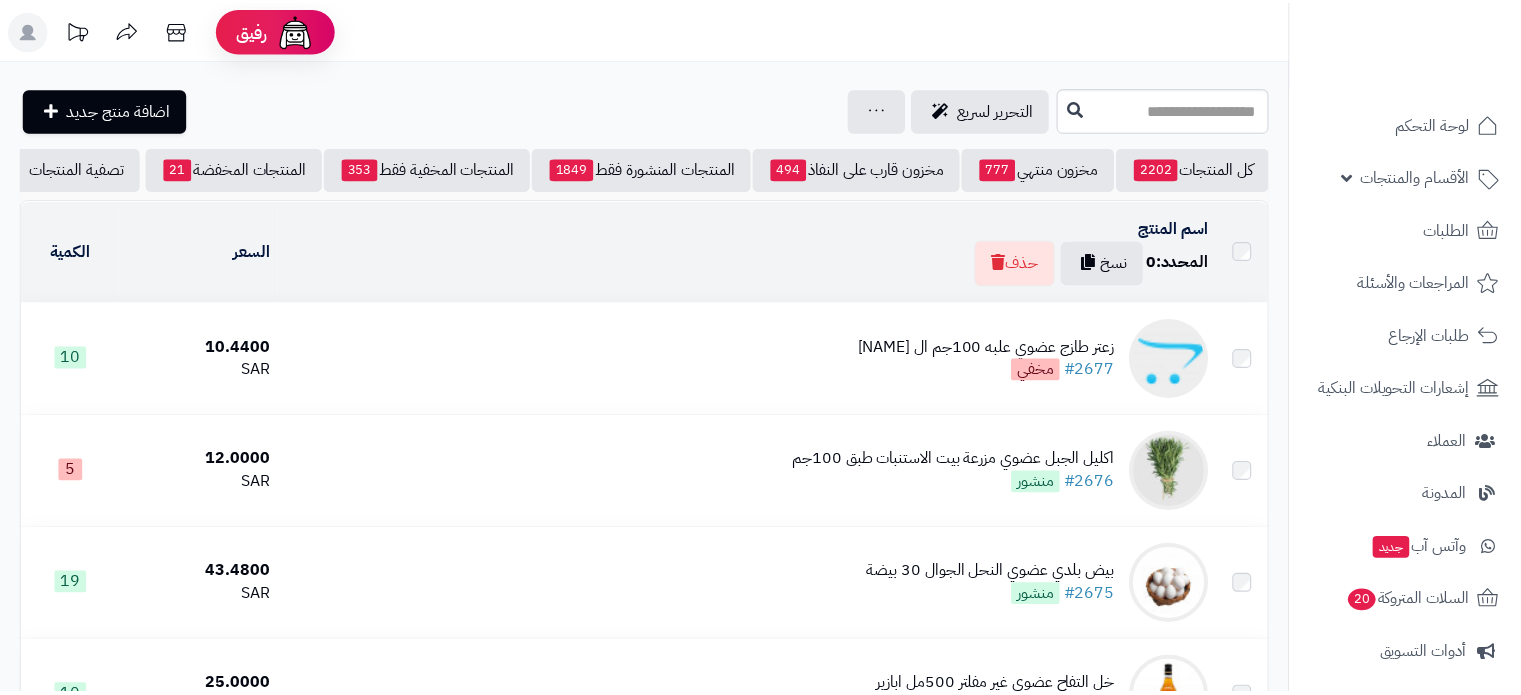 scroll, scrollTop: 0, scrollLeft: 0, axis: both 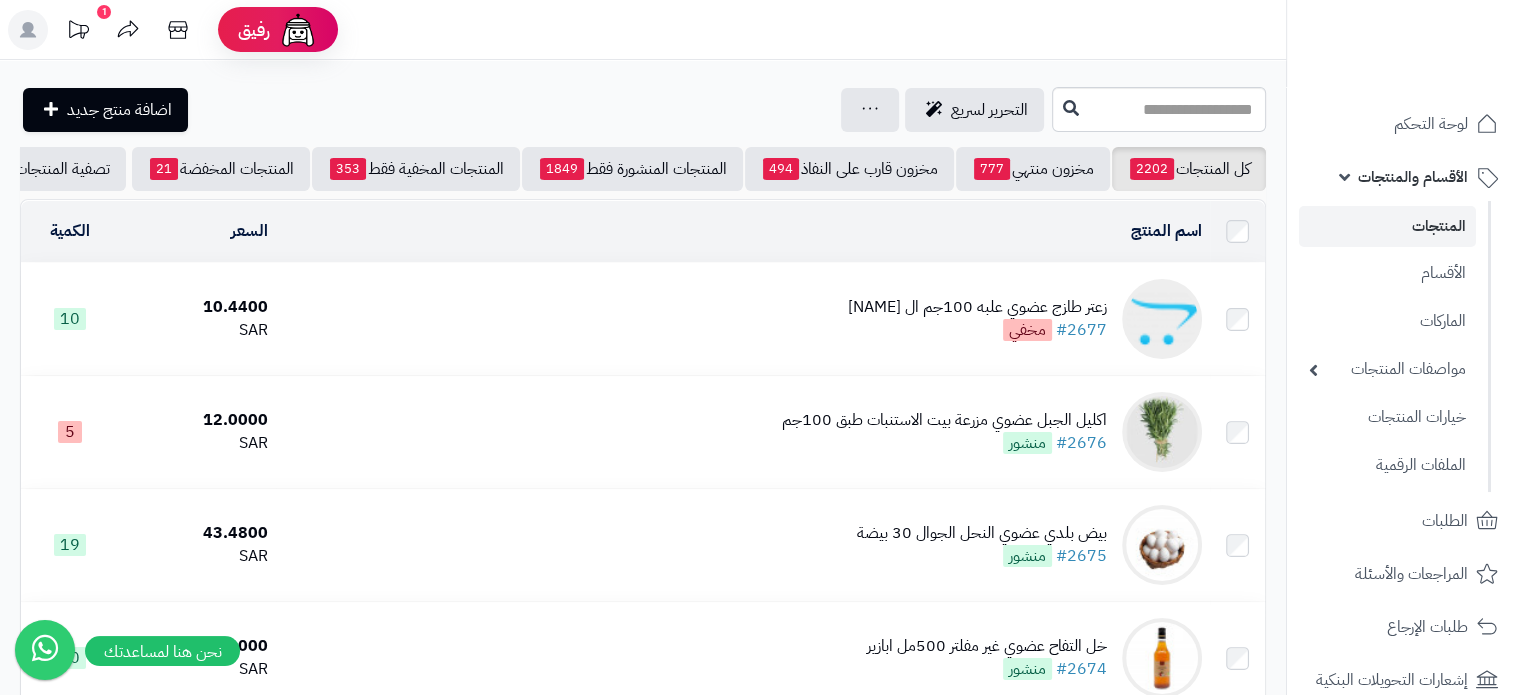 click on "زعتر طازج عضوي علبه 100جم ال طالب" at bounding box center [977, 307] 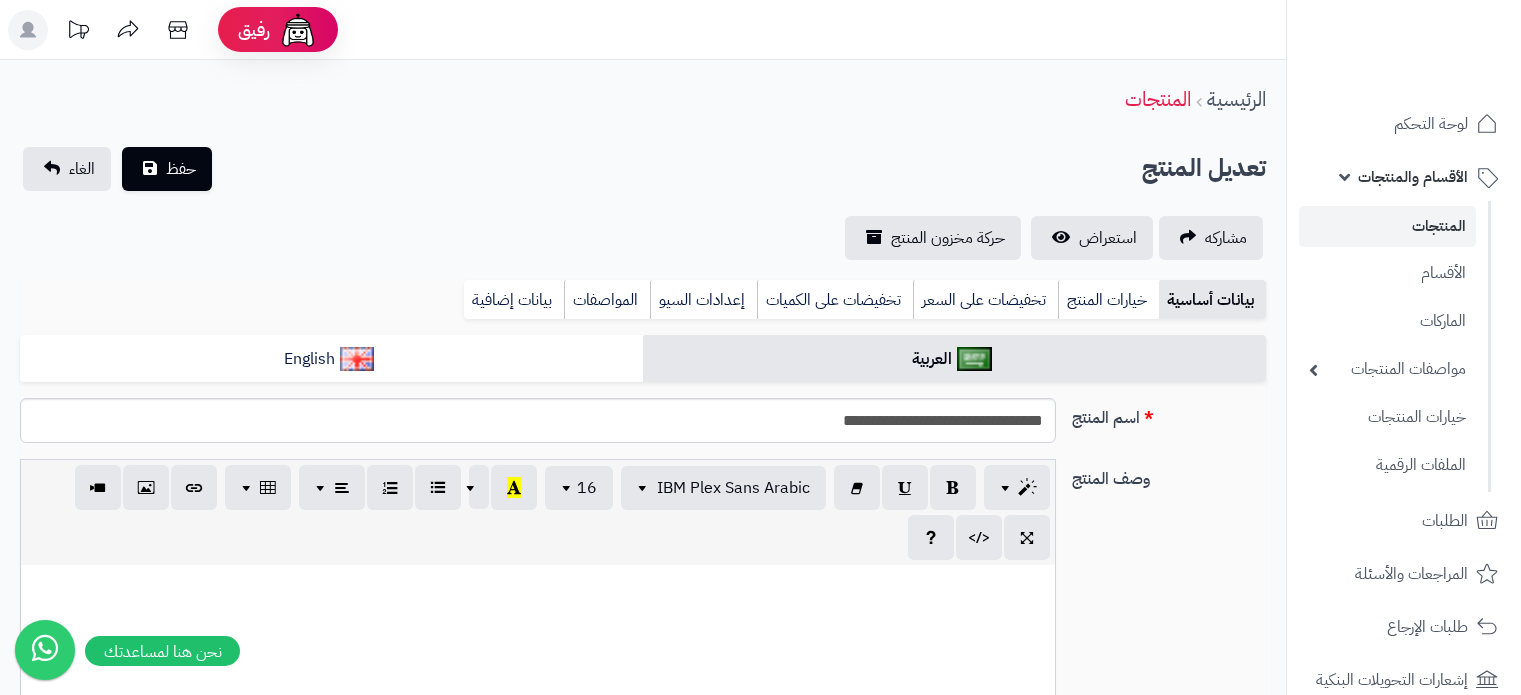 scroll, scrollTop: 0, scrollLeft: 0, axis: both 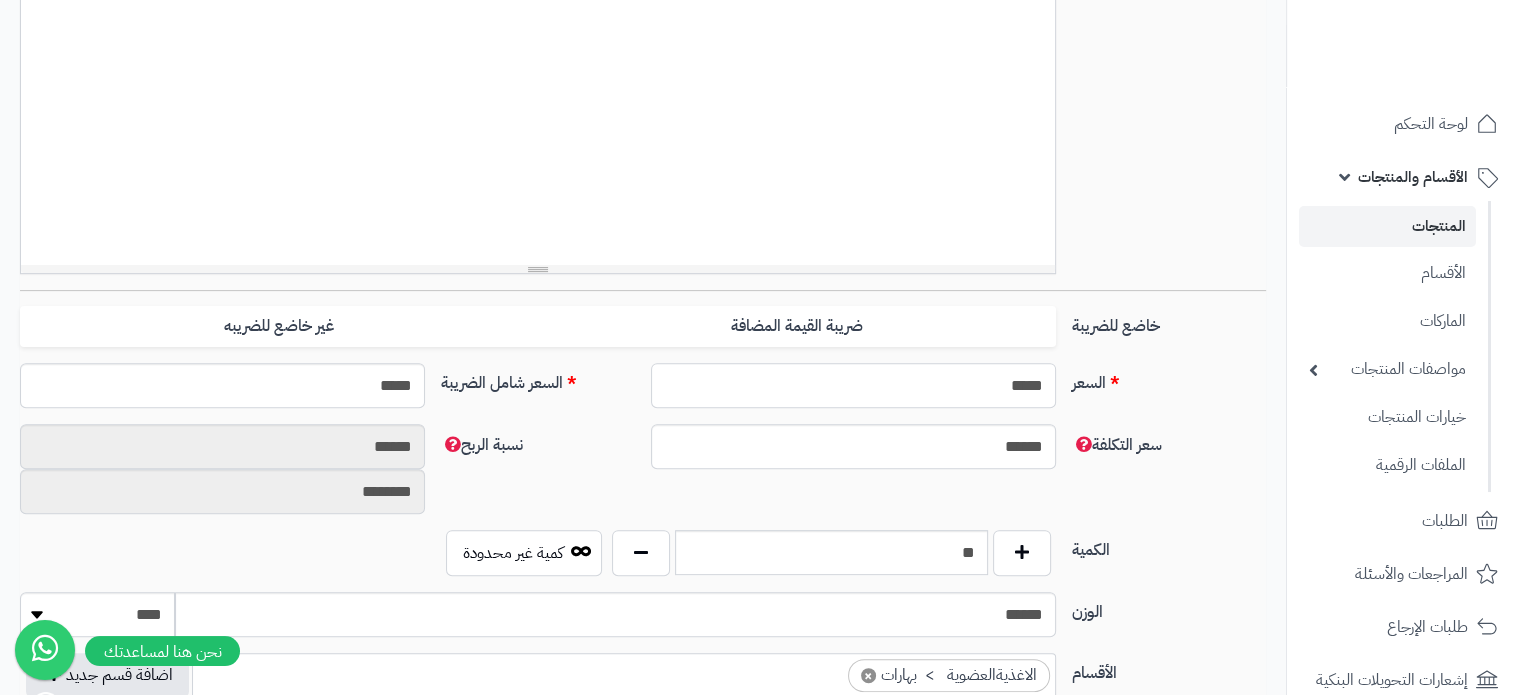 click on "*****" at bounding box center [853, 385] 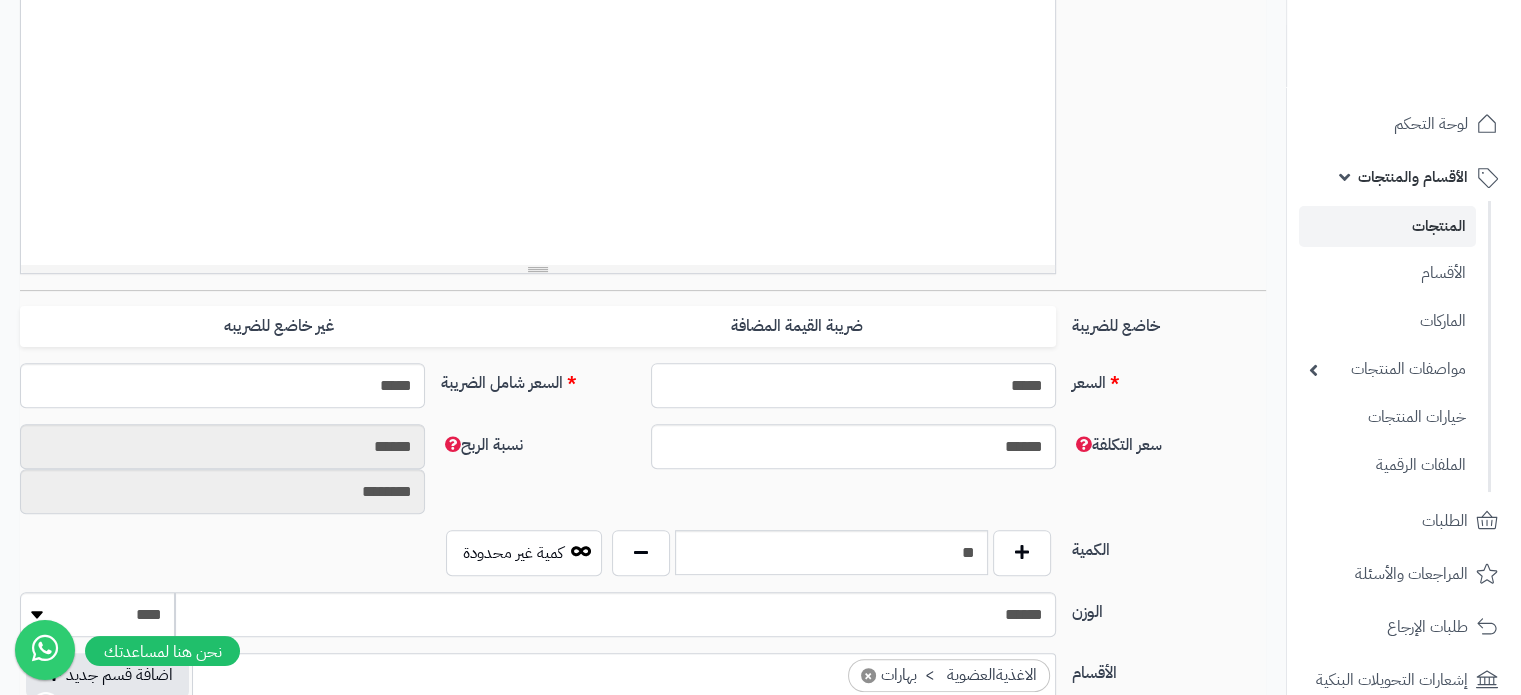 type on "*" 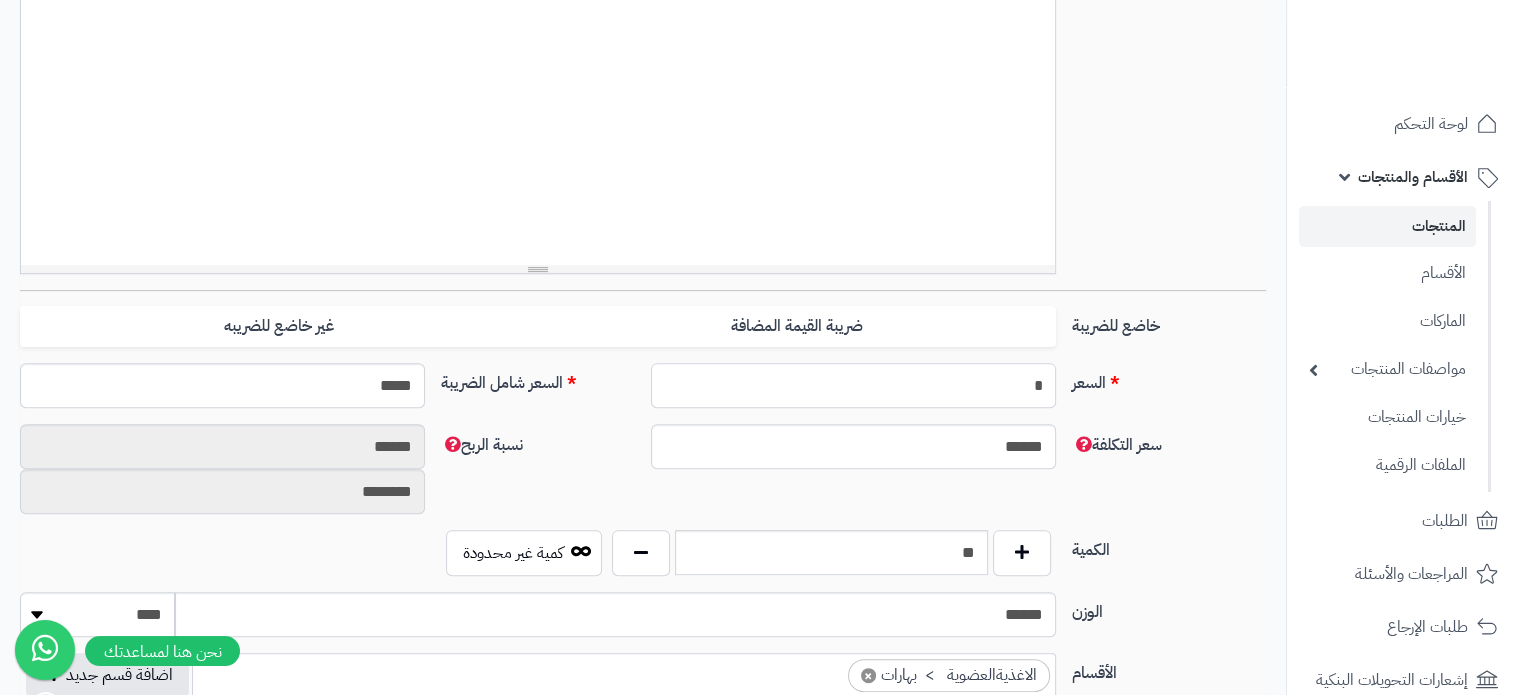 type on "*******" 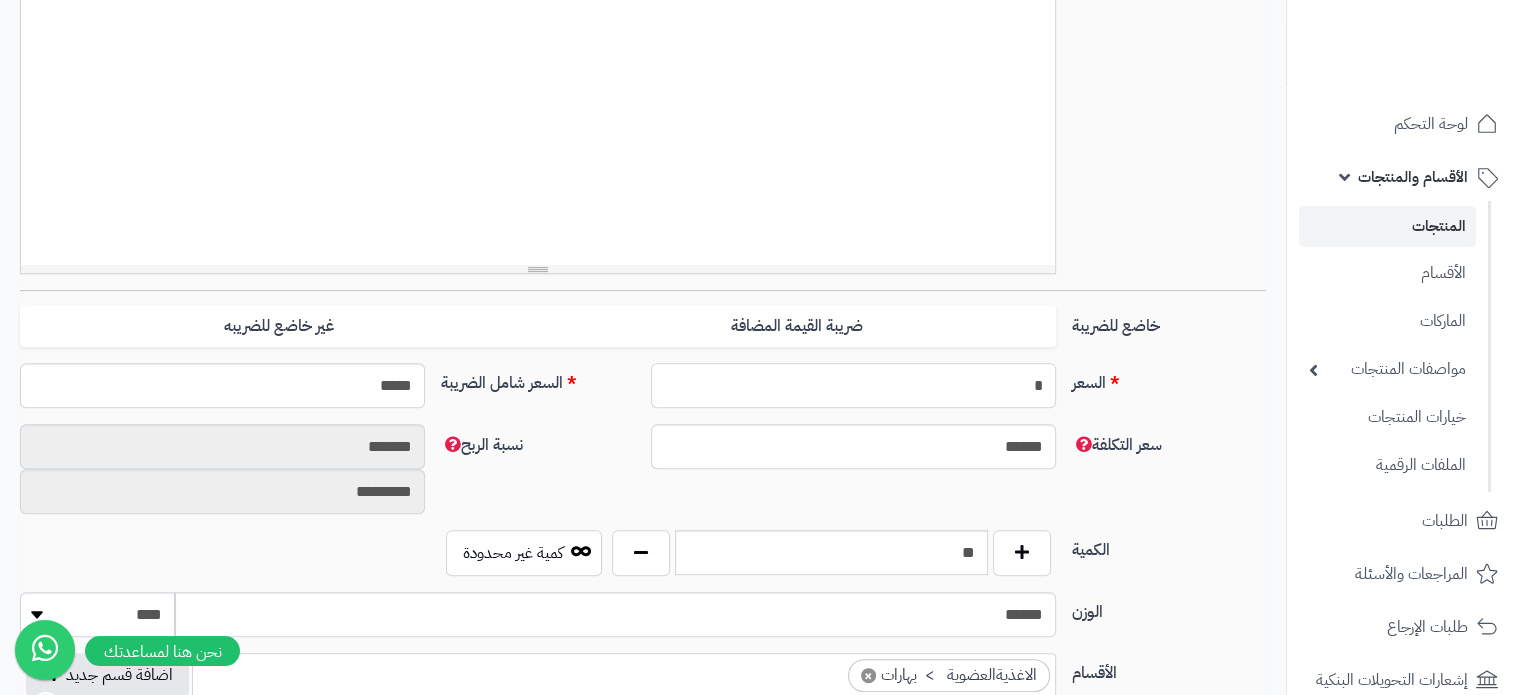 type on "**" 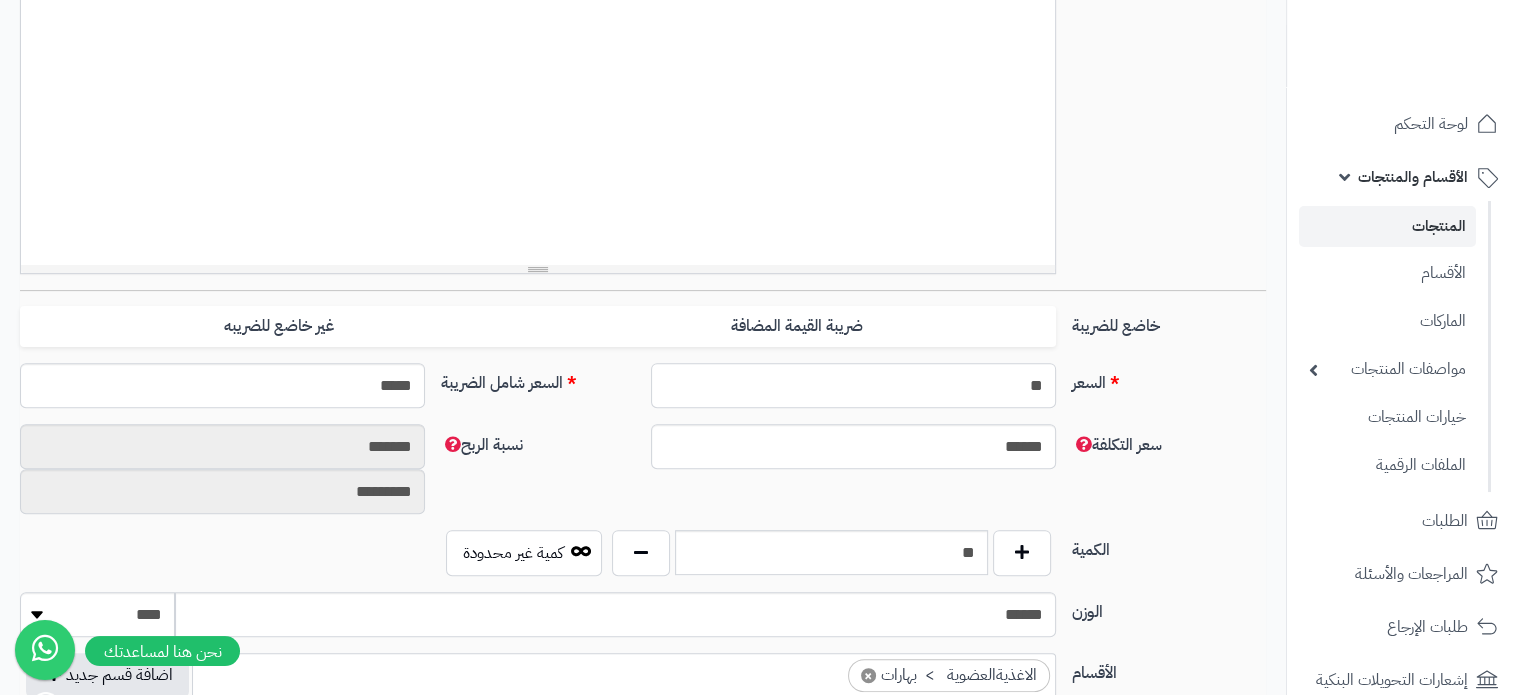 type on "******" 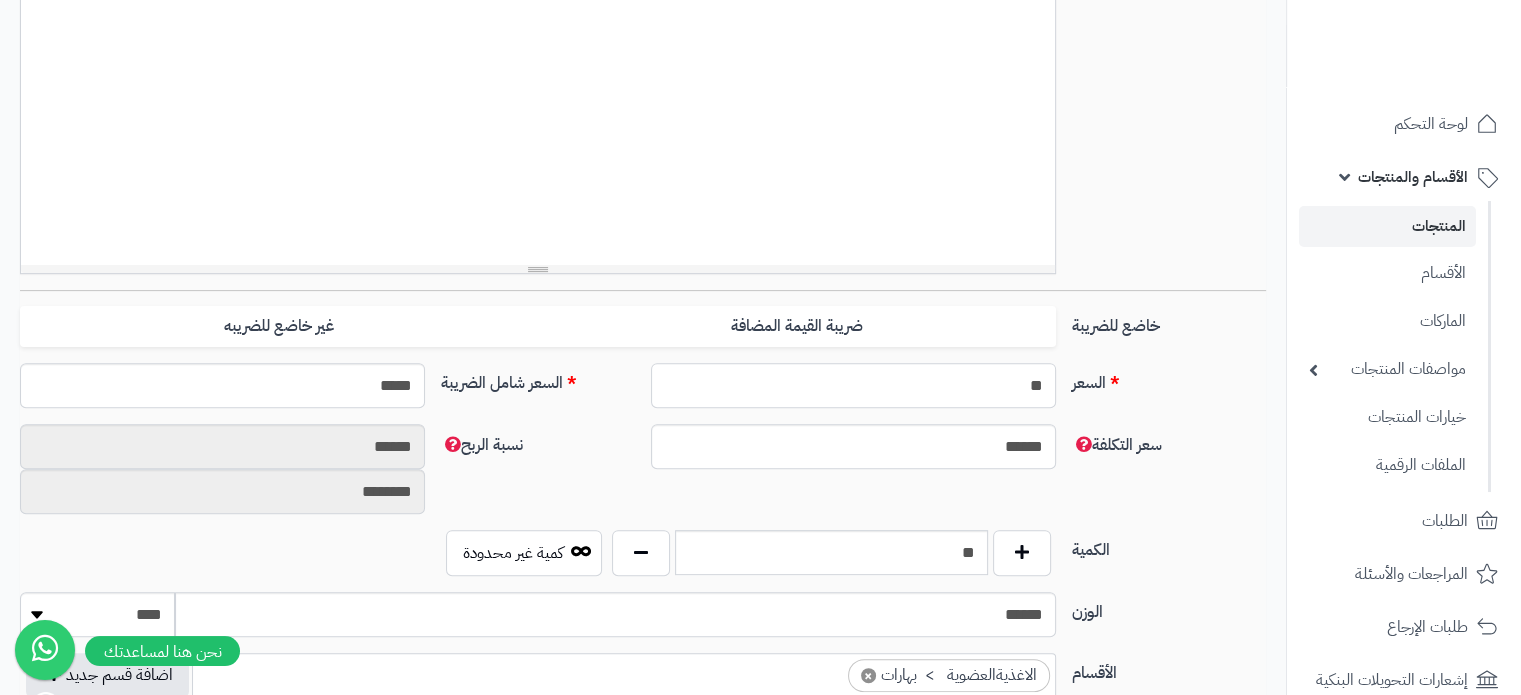 type on "**" 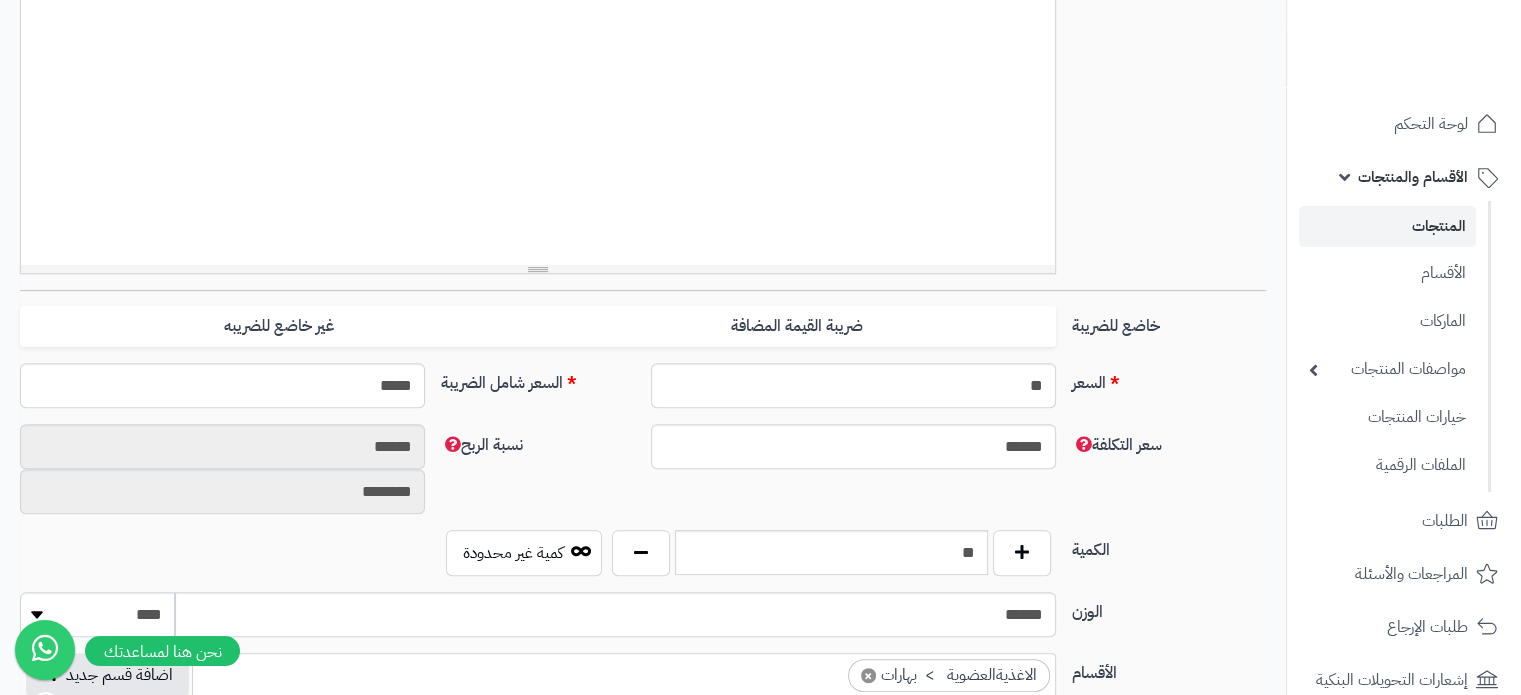 type on "*****" 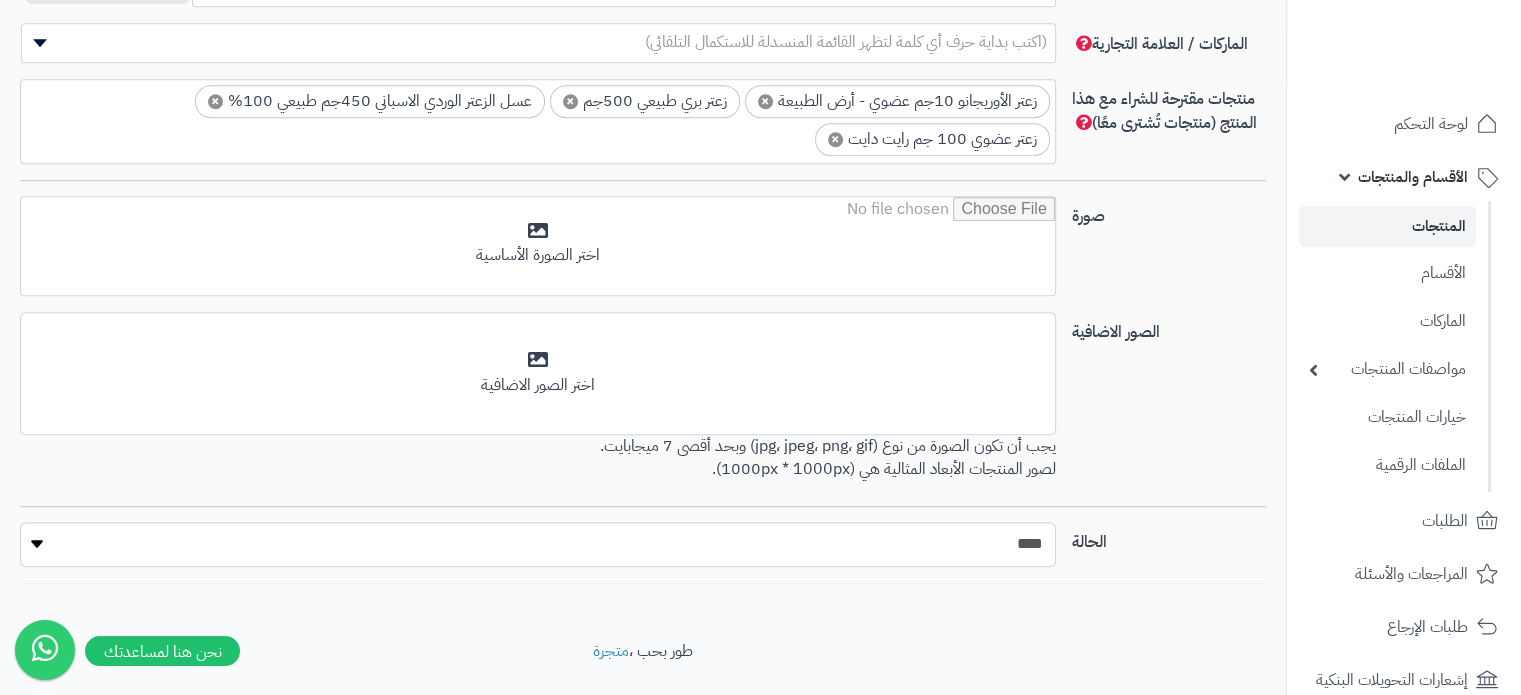 scroll, scrollTop: 1300, scrollLeft: 0, axis: vertical 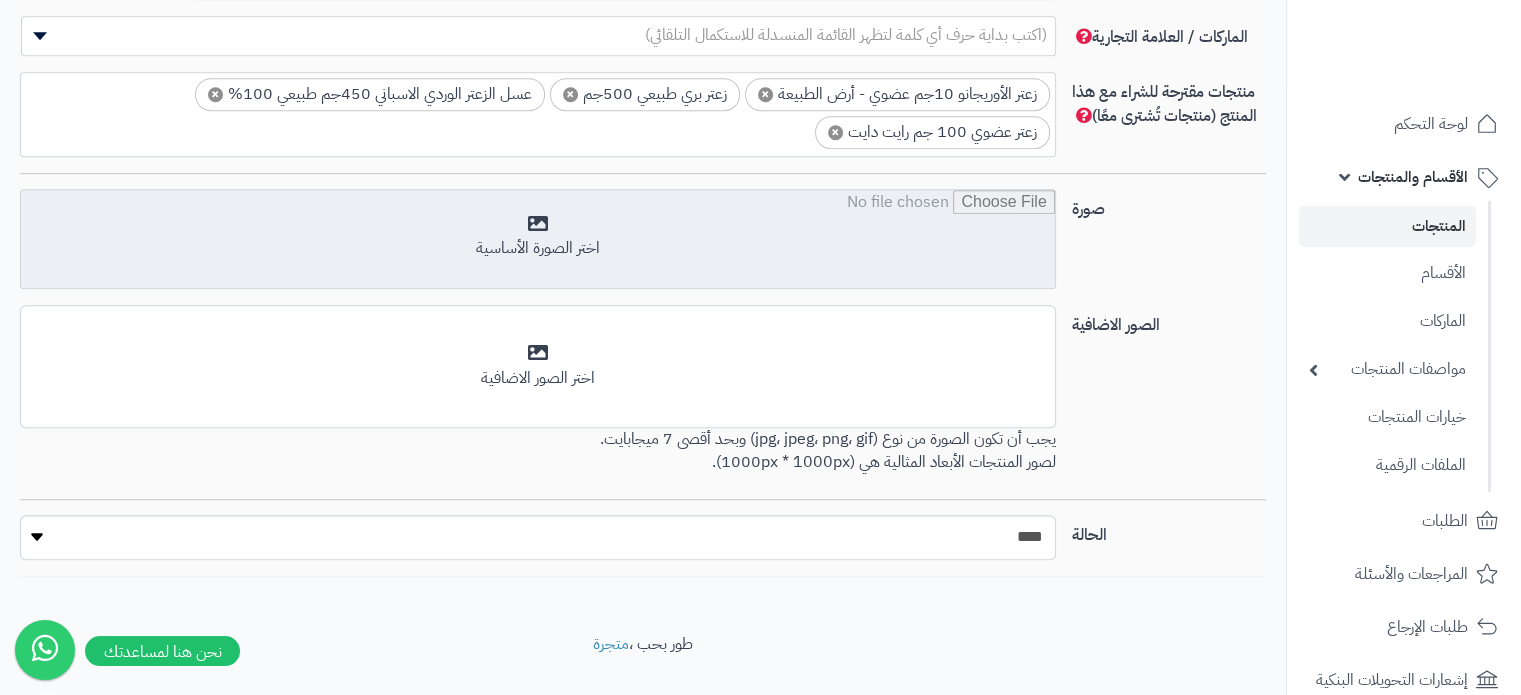 click at bounding box center [538, 240] 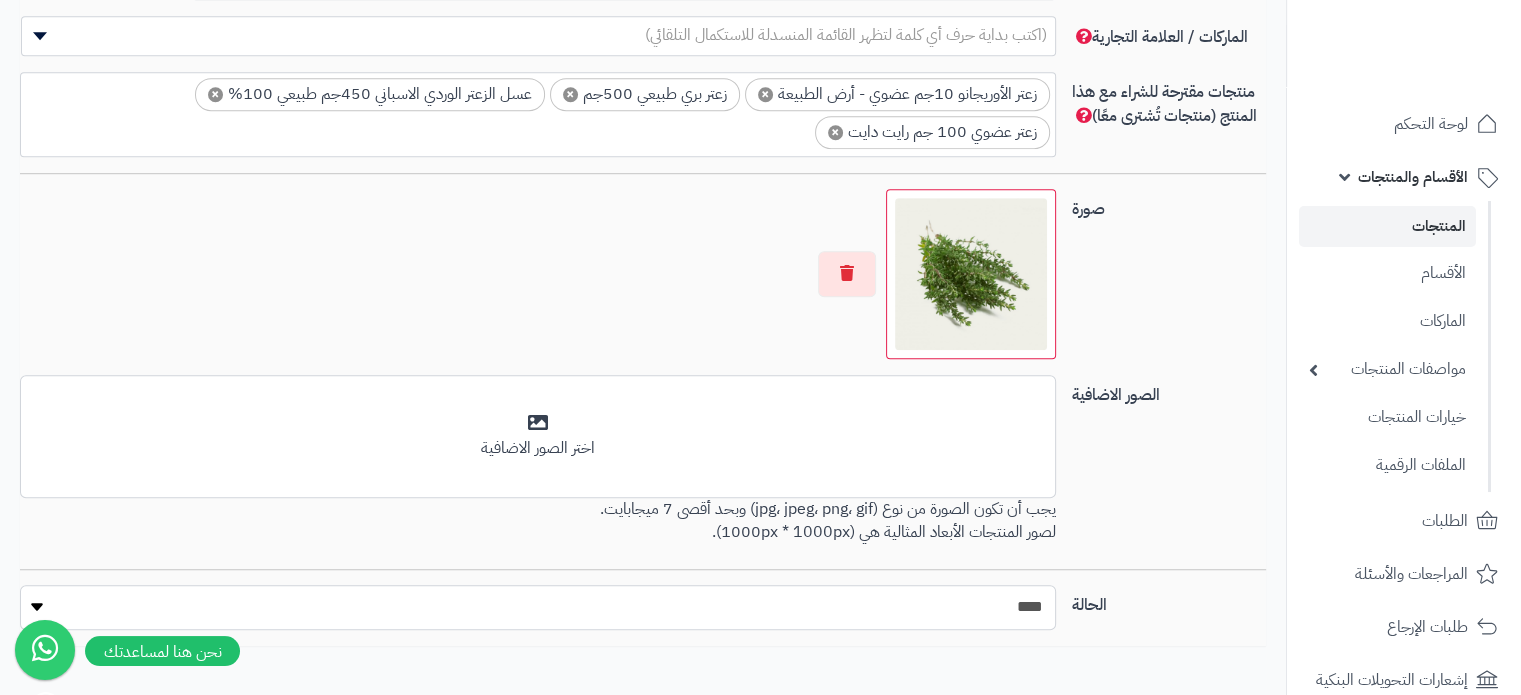 click on "***** ****" at bounding box center [537, 607] 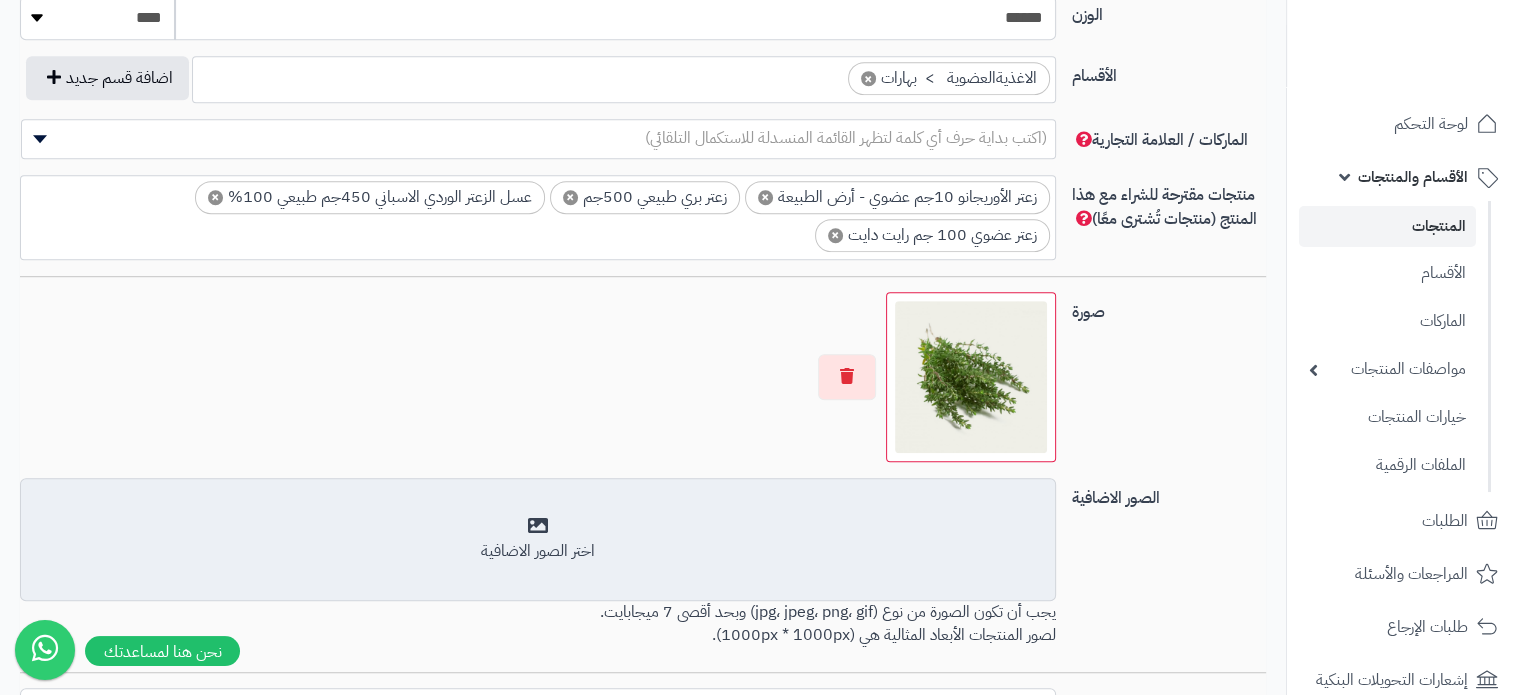 scroll, scrollTop: 1100, scrollLeft: 0, axis: vertical 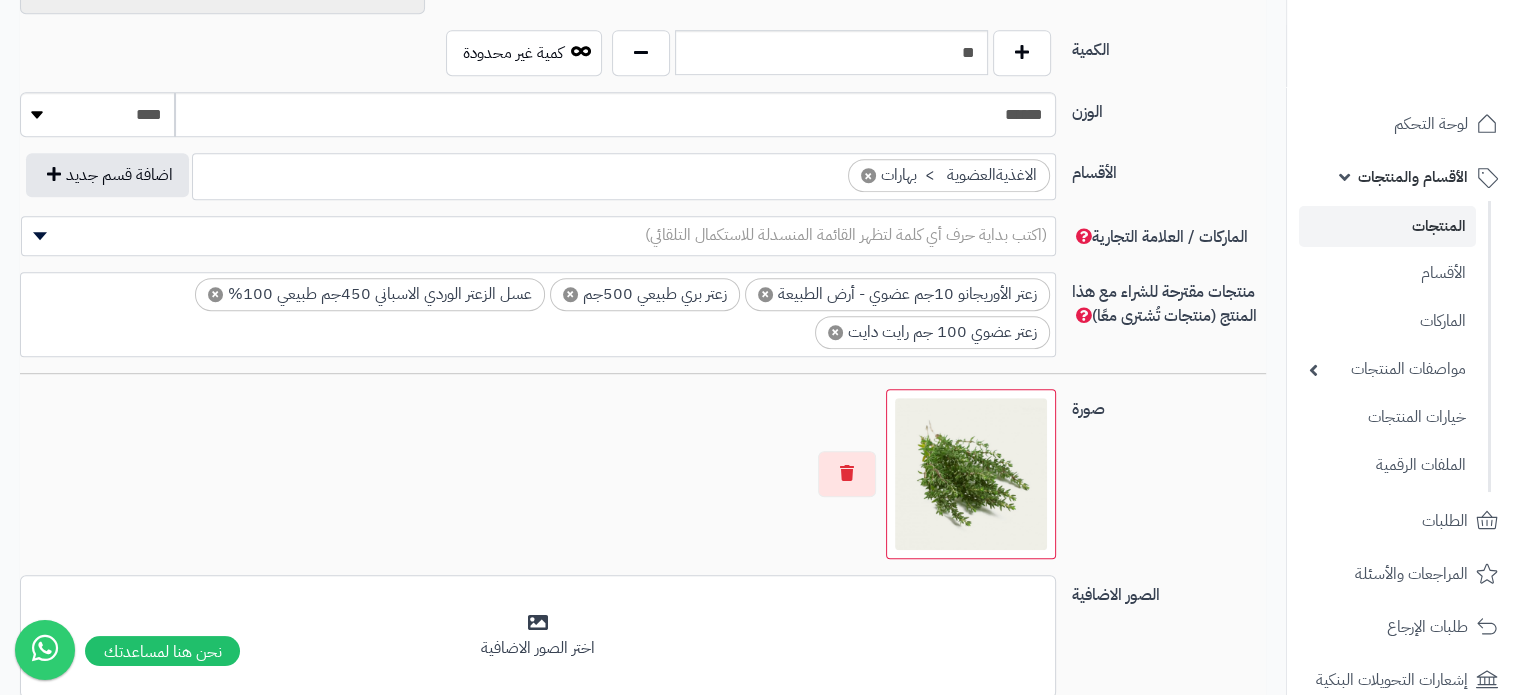 click on "×" at bounding box center [765, 294] 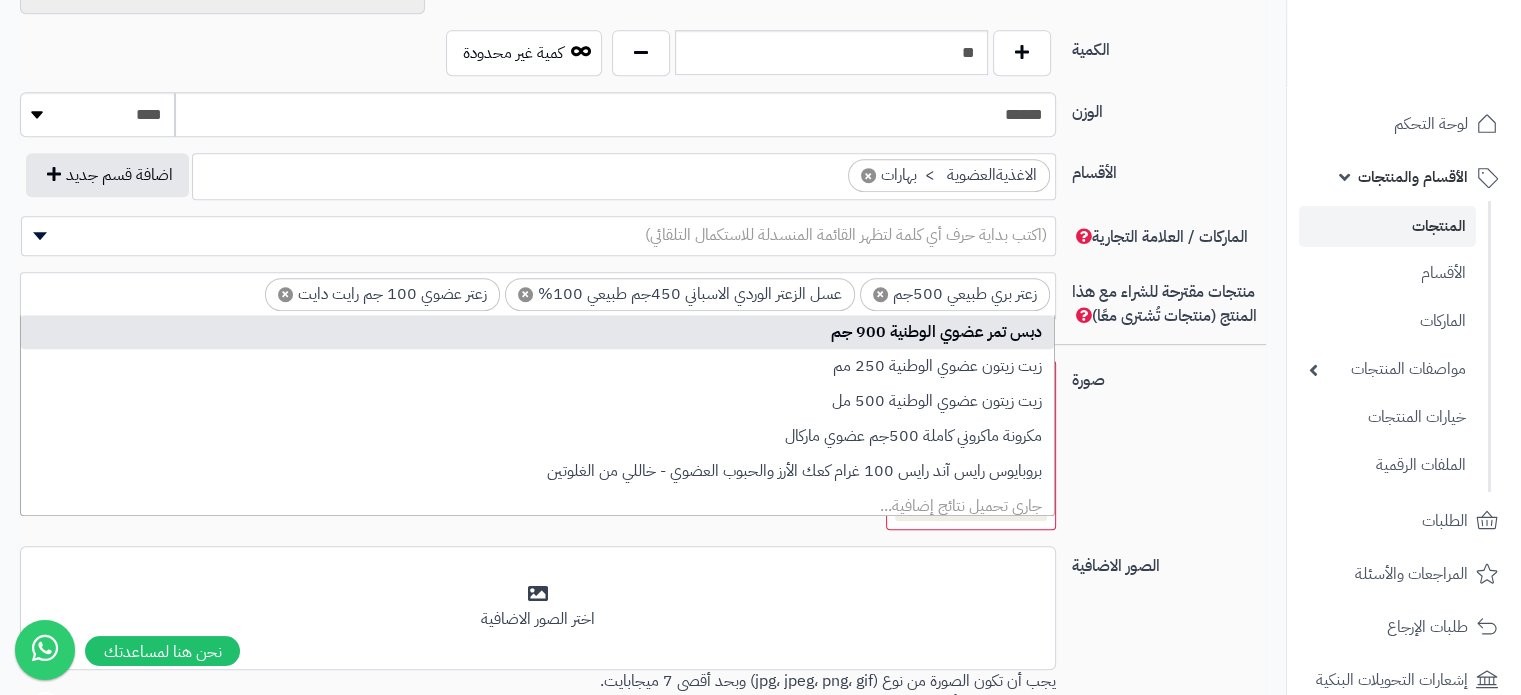 click on "×" at bounding box center (880, 294) 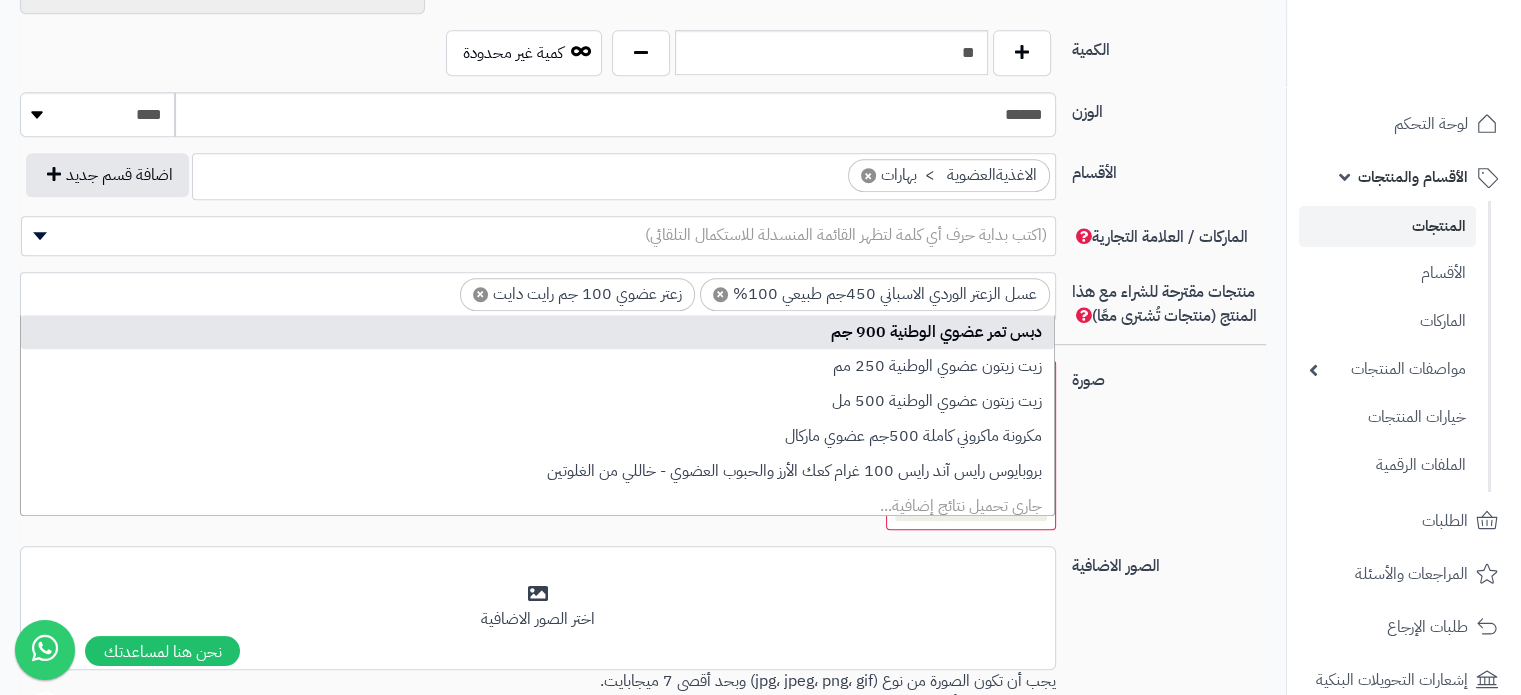 click on "×" at bounding box center [720, 294] 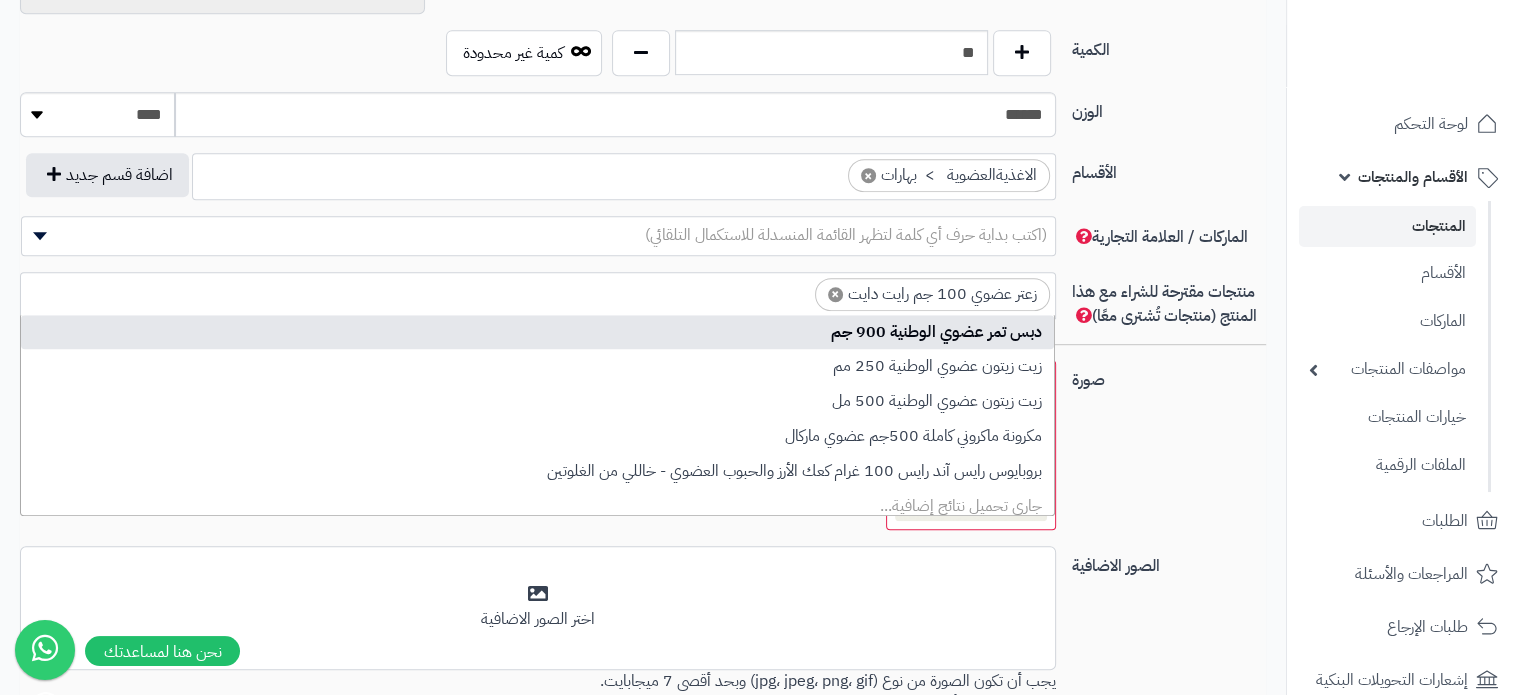 click on "×" at bounding box center (835, 294) 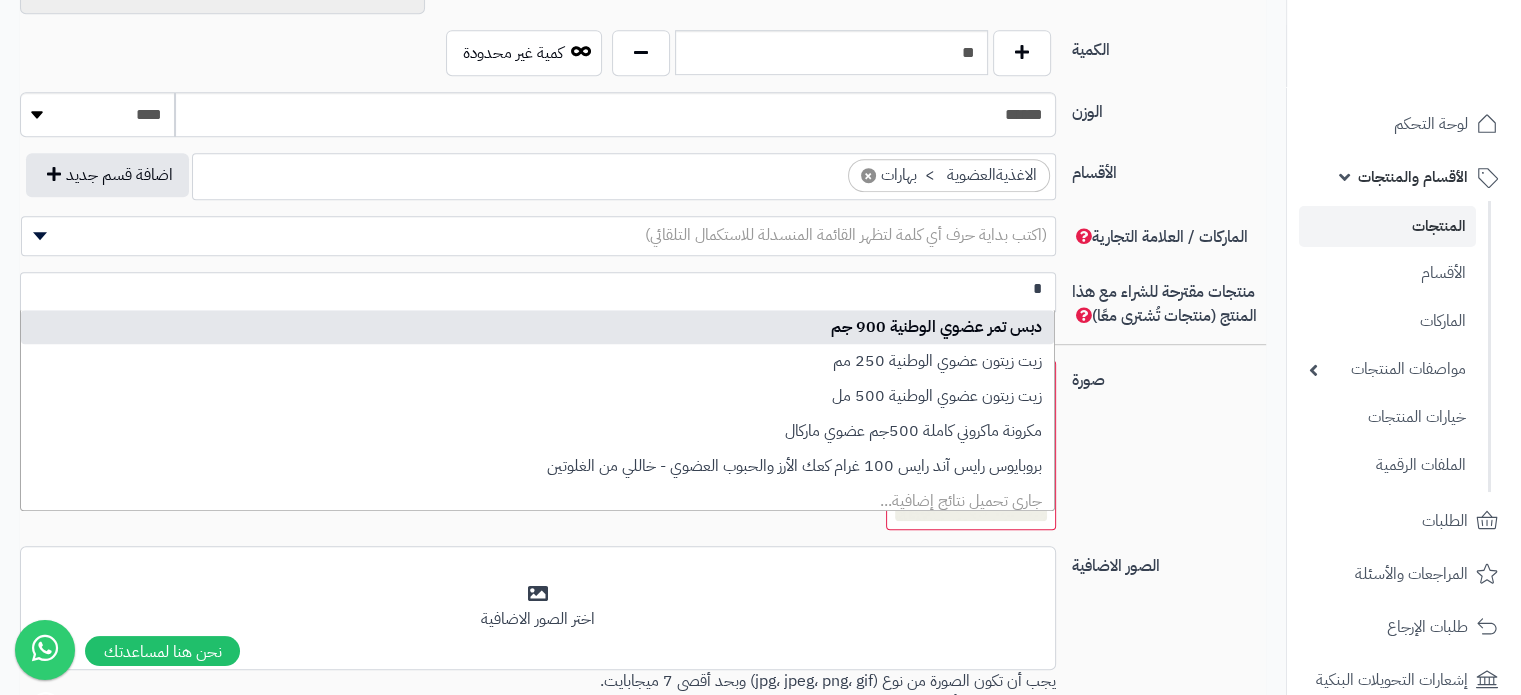 scroll, scrollTop: 0, scrollLeft: 0, axis: both 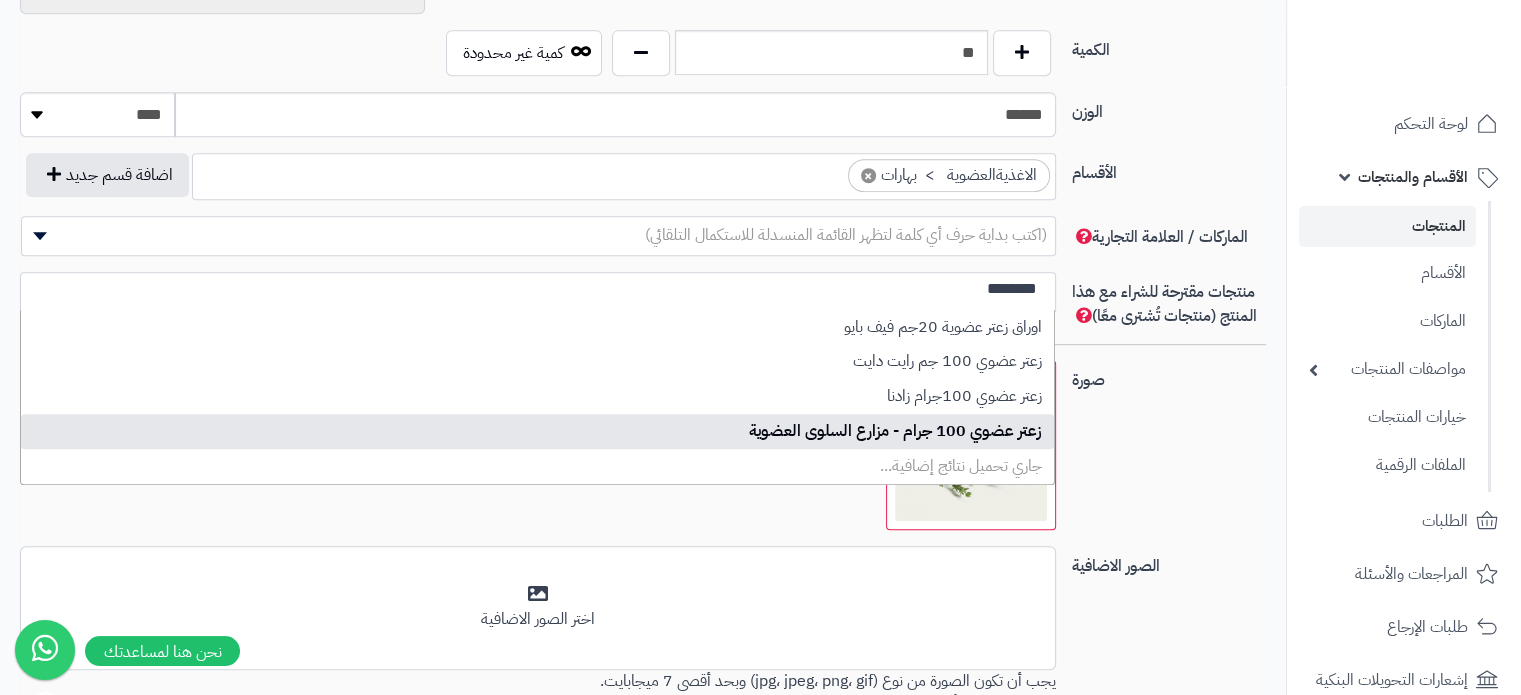 type on "********" 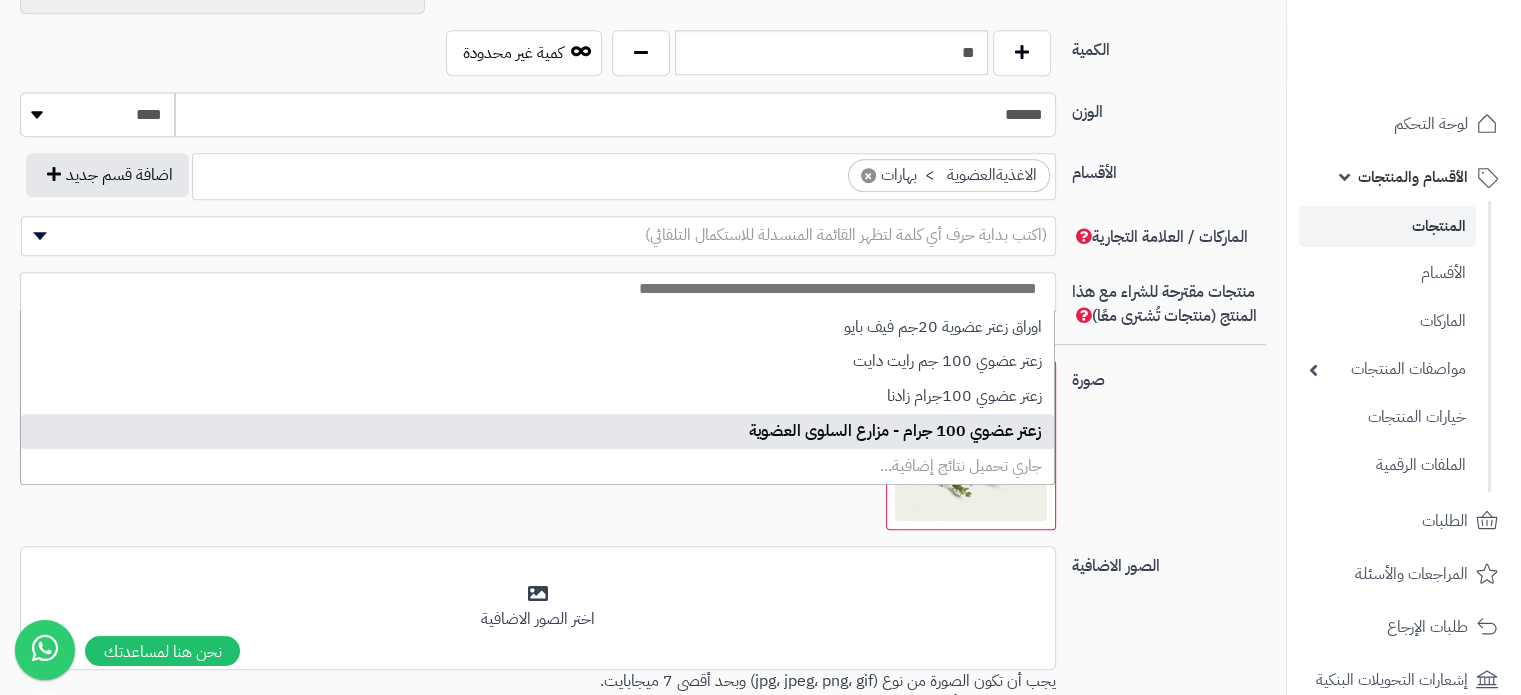 select on "****" 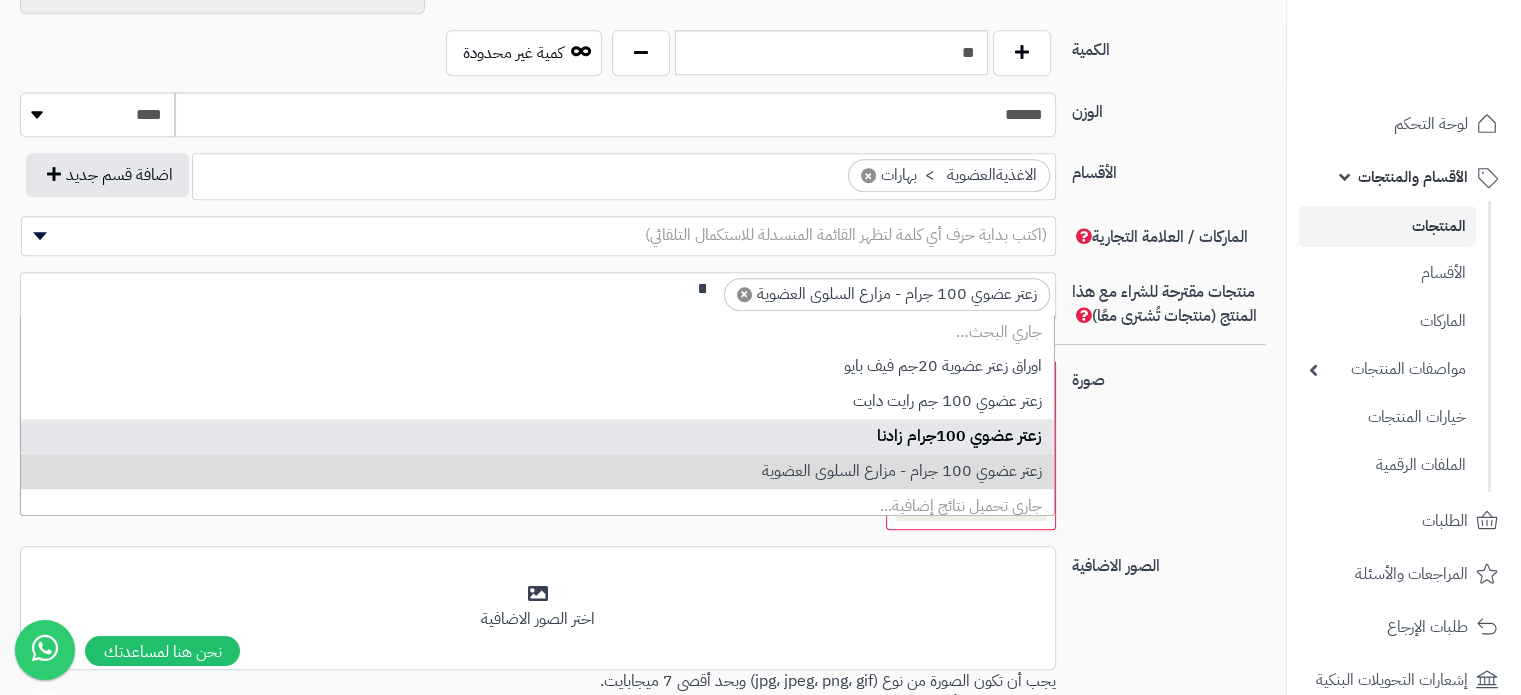 scroll, scrollTop: 0, scrollLeft: 0, axis: both 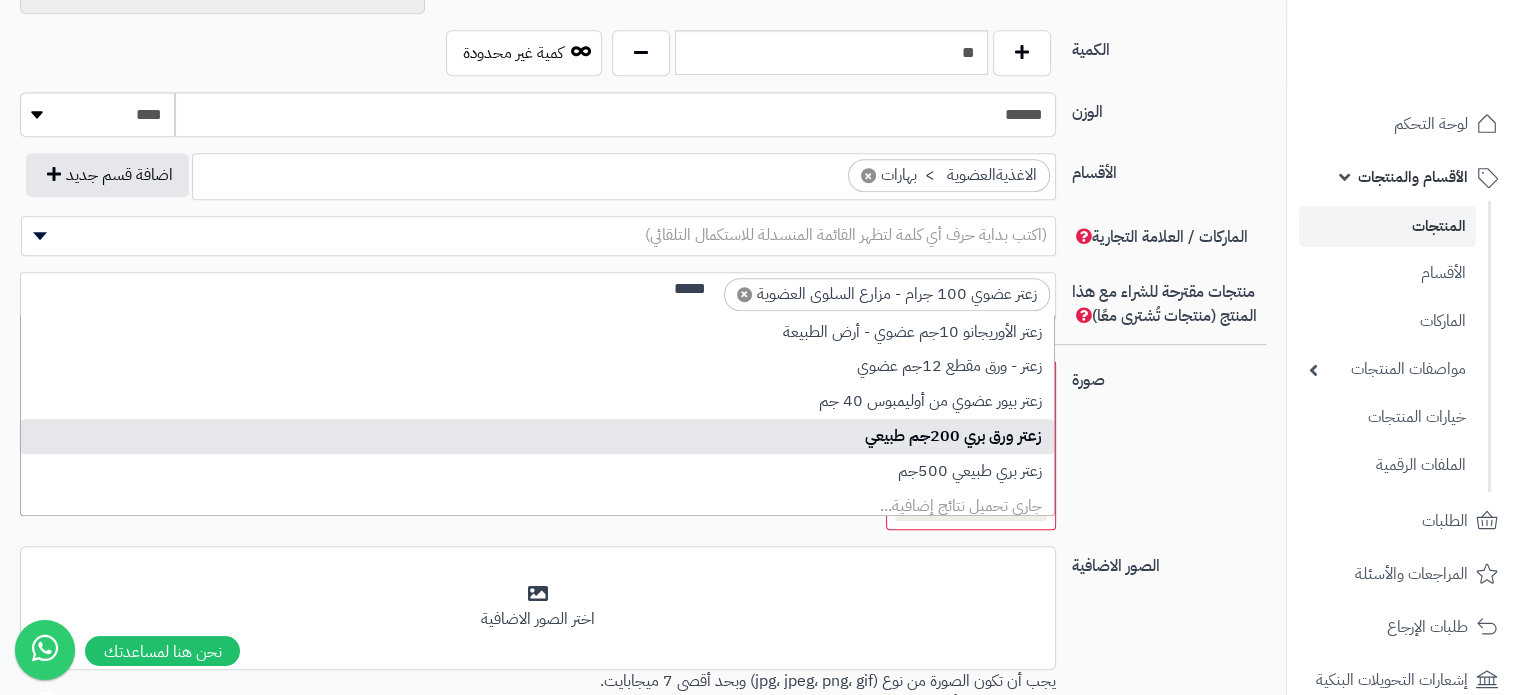 type on "****" 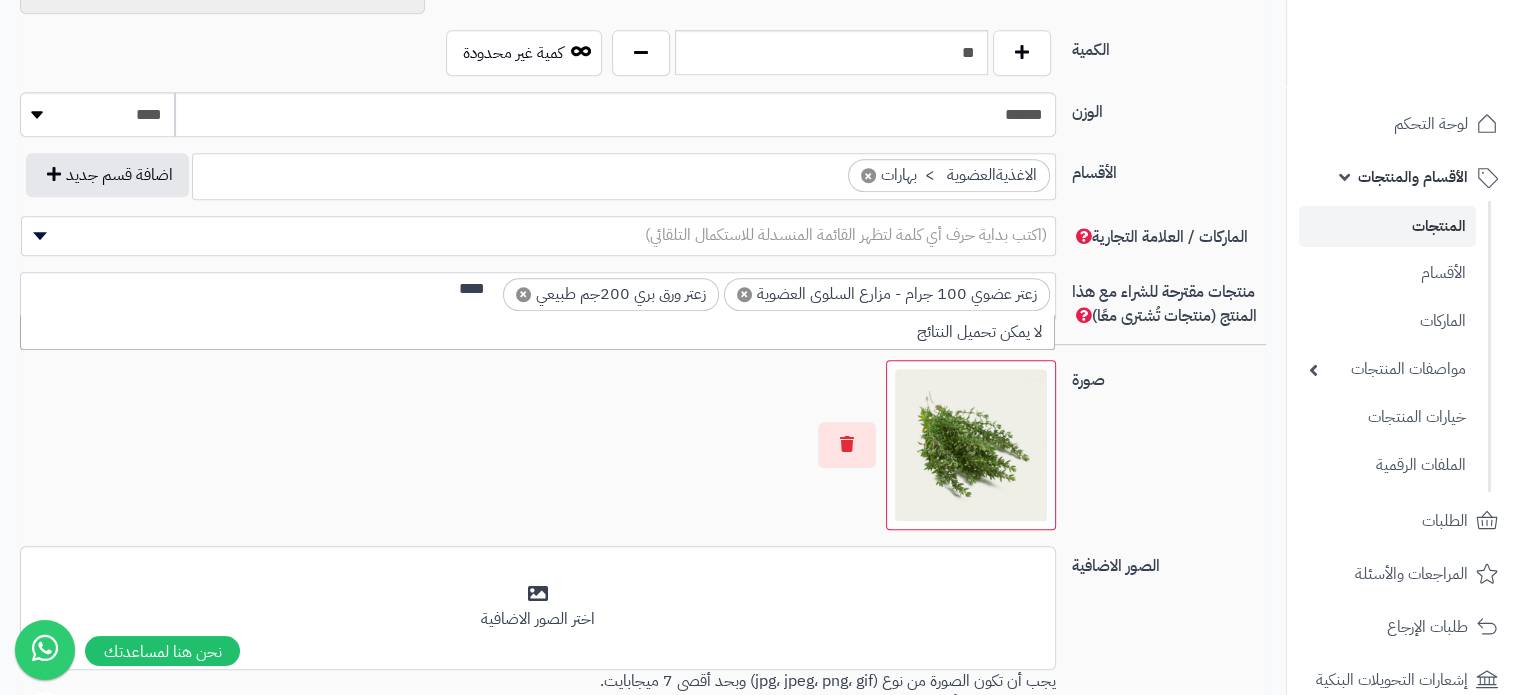 scroll, scrollTop: 0, scrollLeft: 0, axis: both 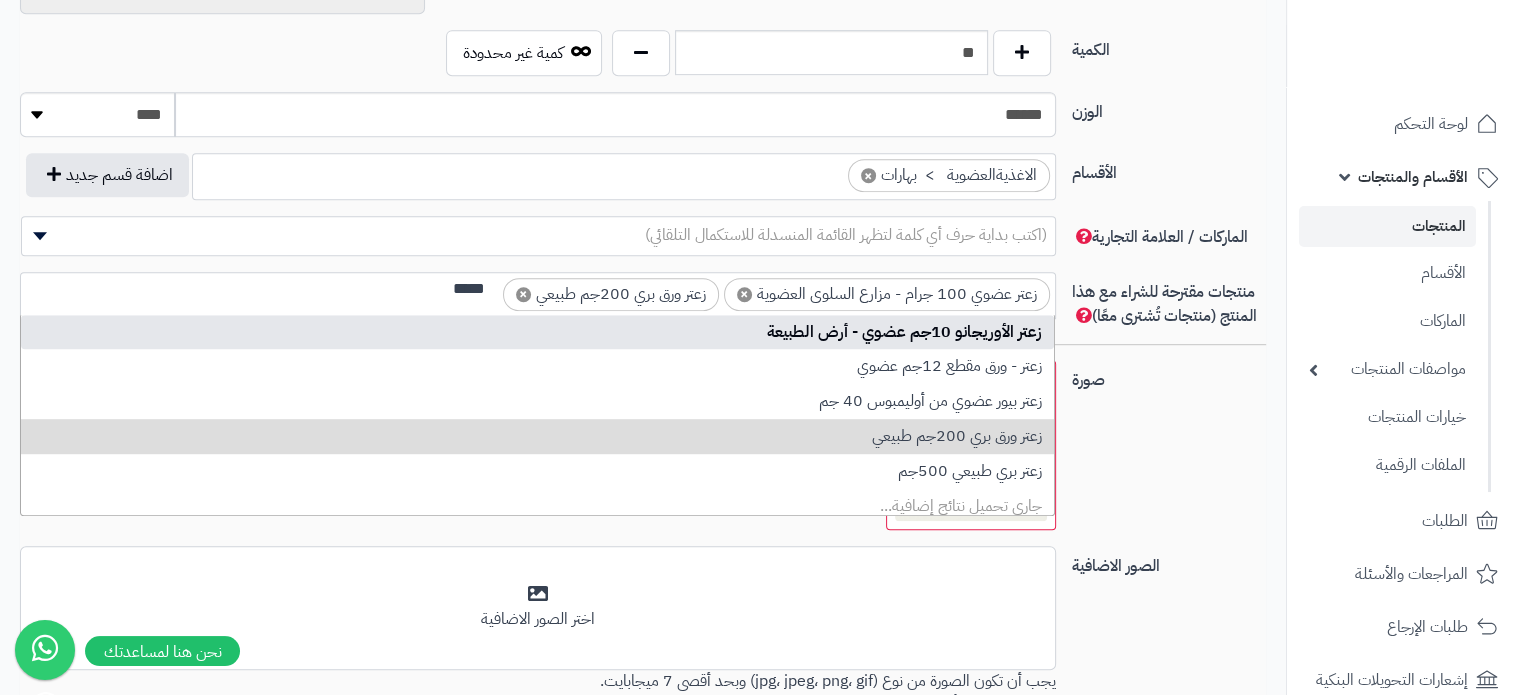 type on "****" 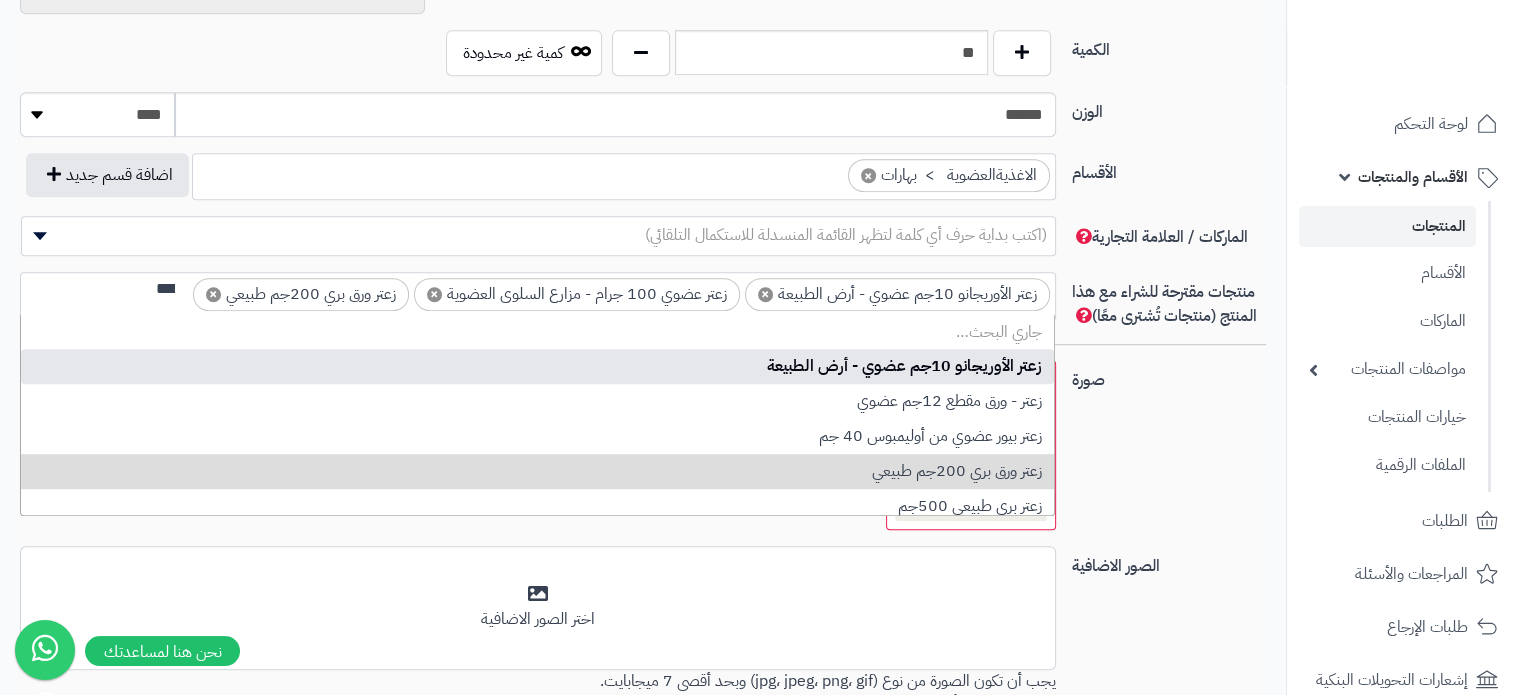 scroll, scrollTop: 0, scrollLeft: 0, axis: both 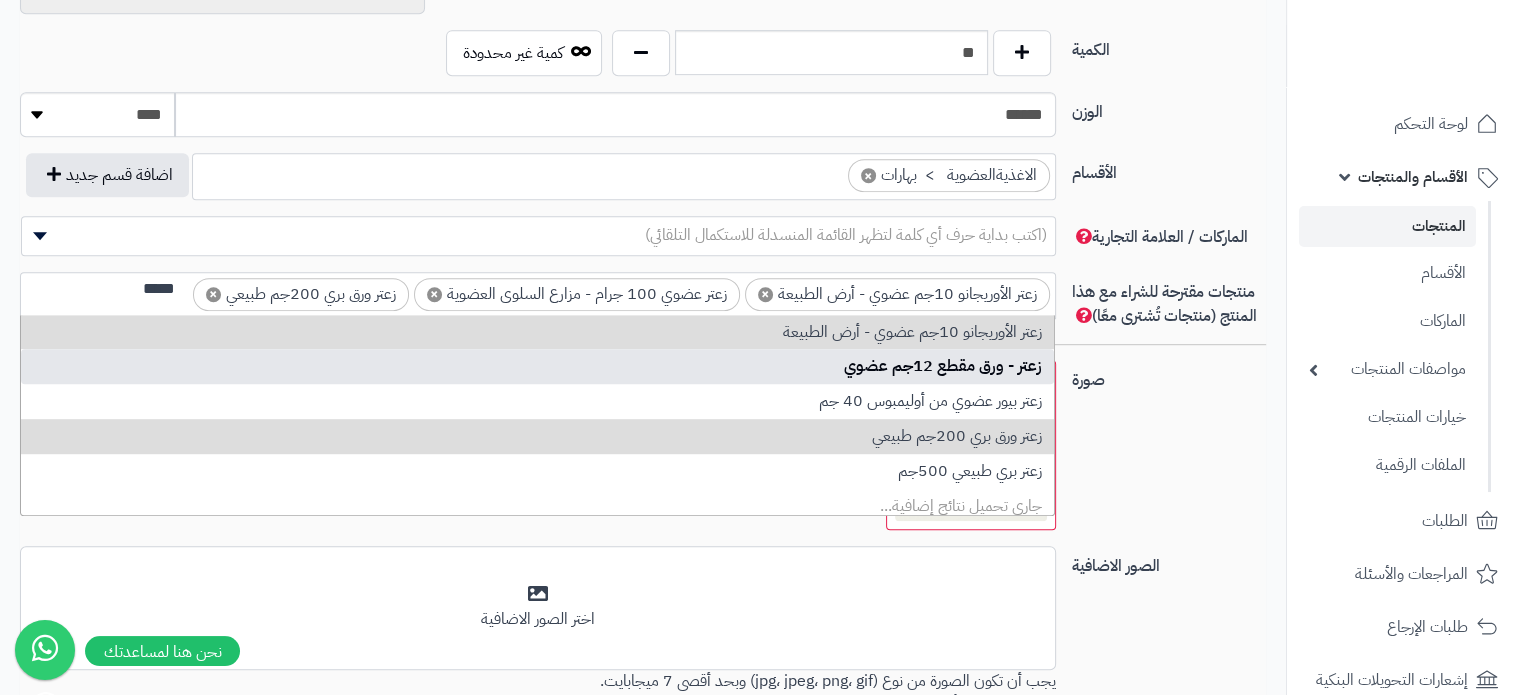 type on "****" 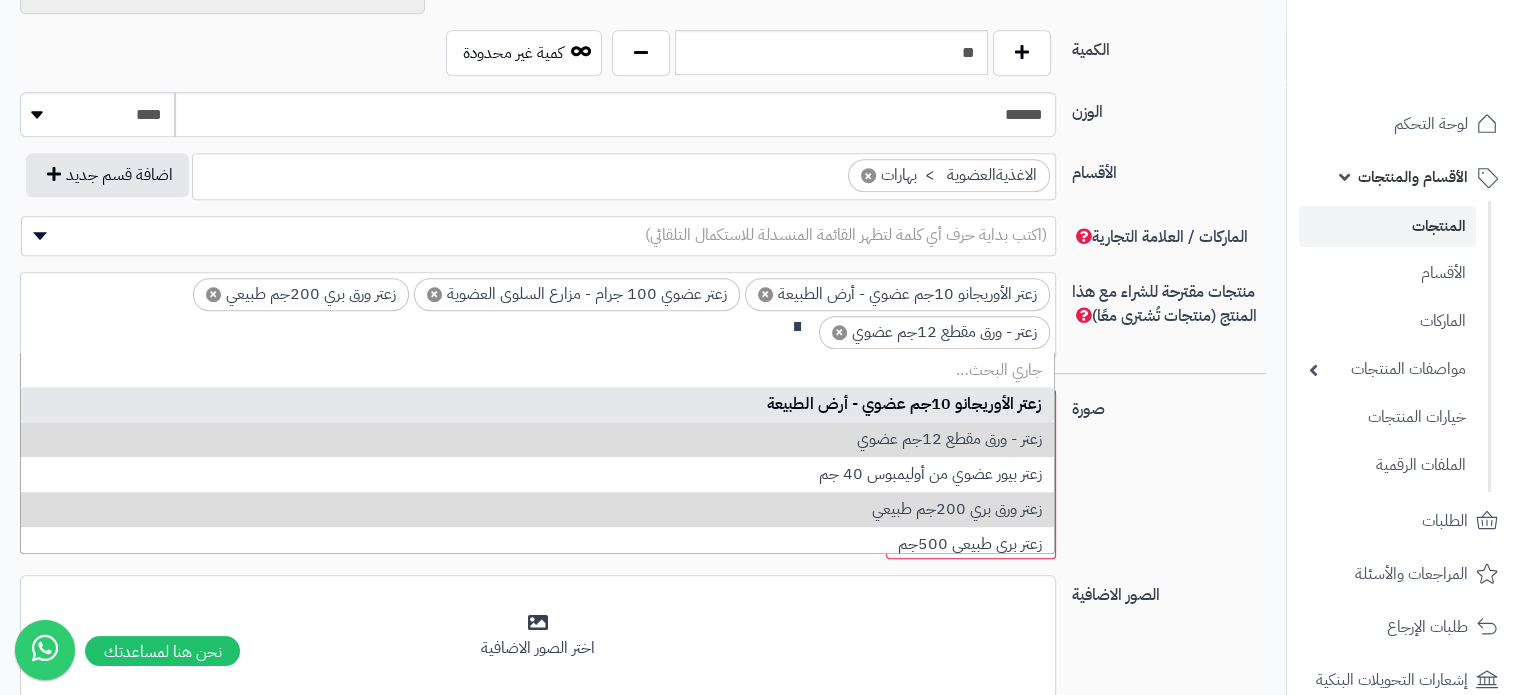 scroll, scrollTop: 0, scrollLeft: 0, axis: both 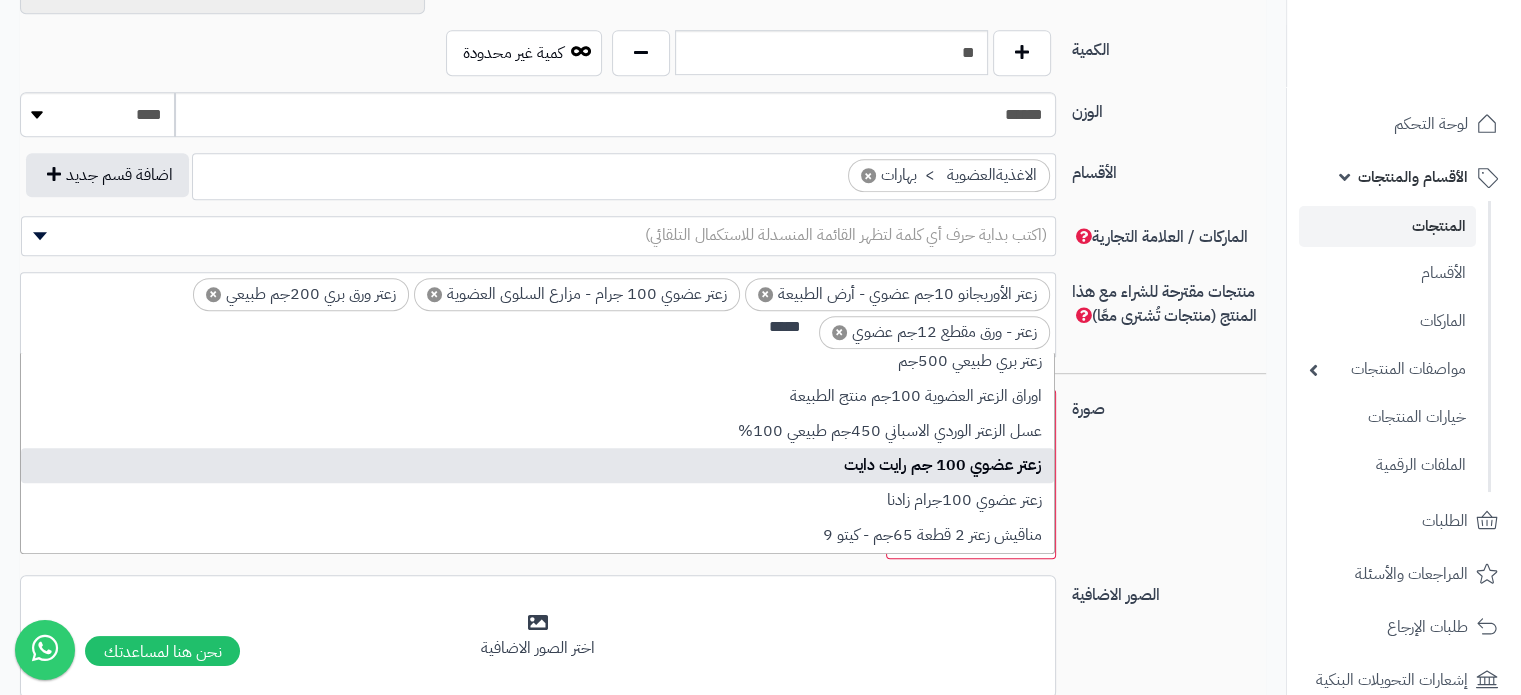 type on "****" 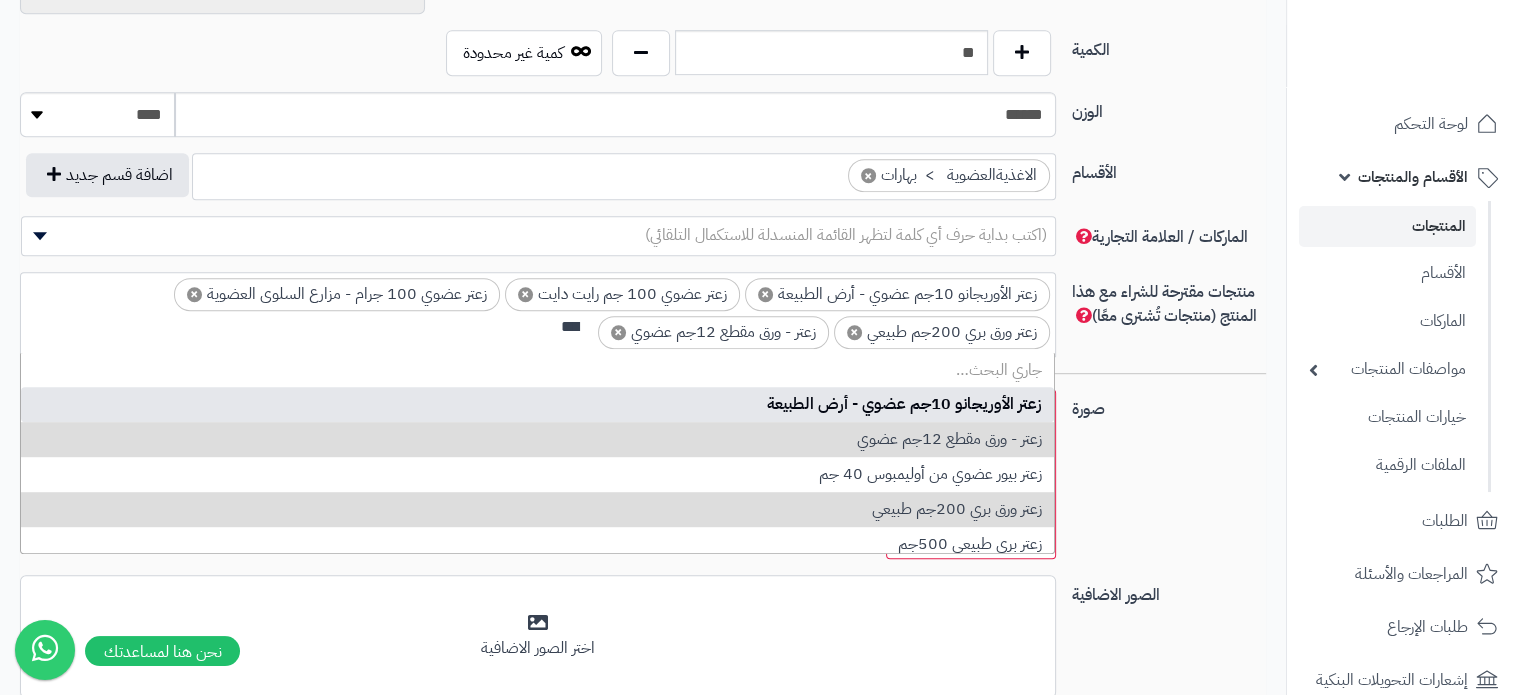 scroll, scrollTop: 0, scrollLeft: 0, axis: both 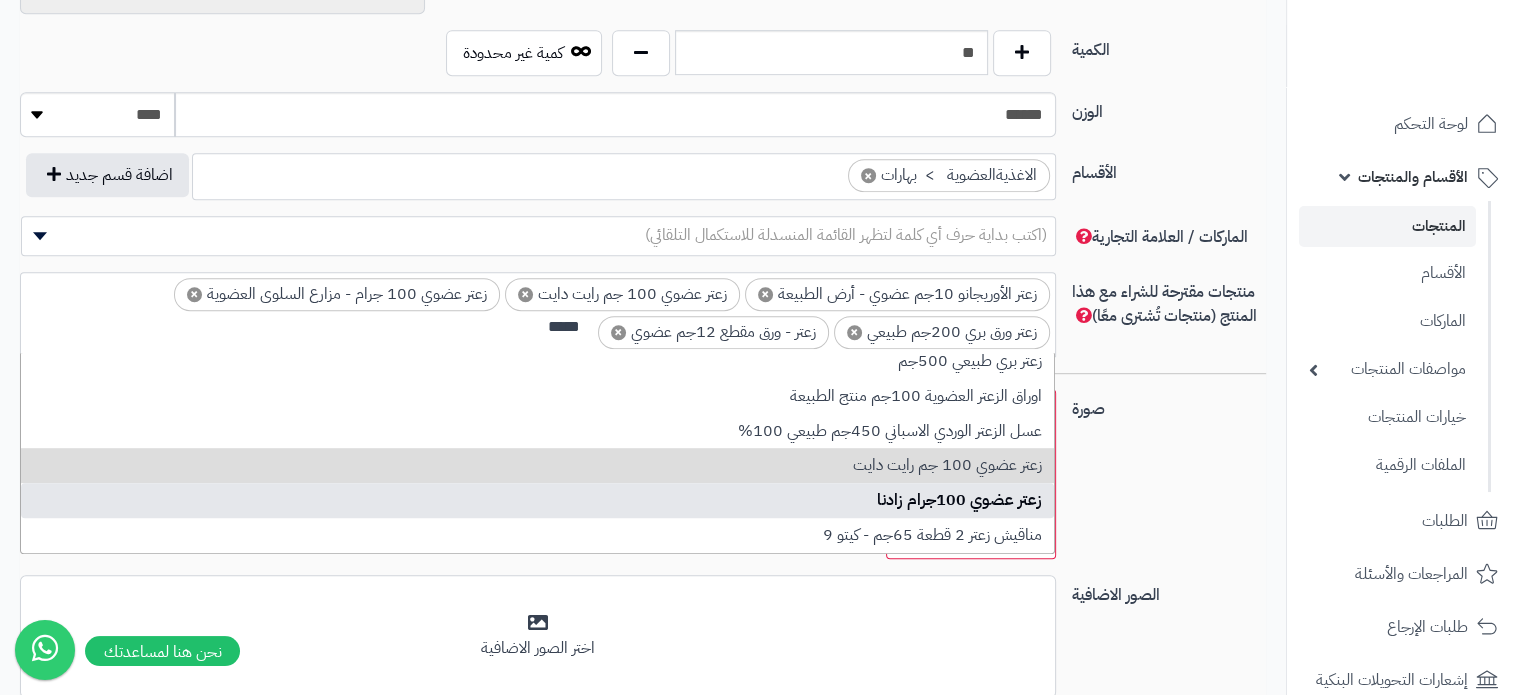 type on "****" 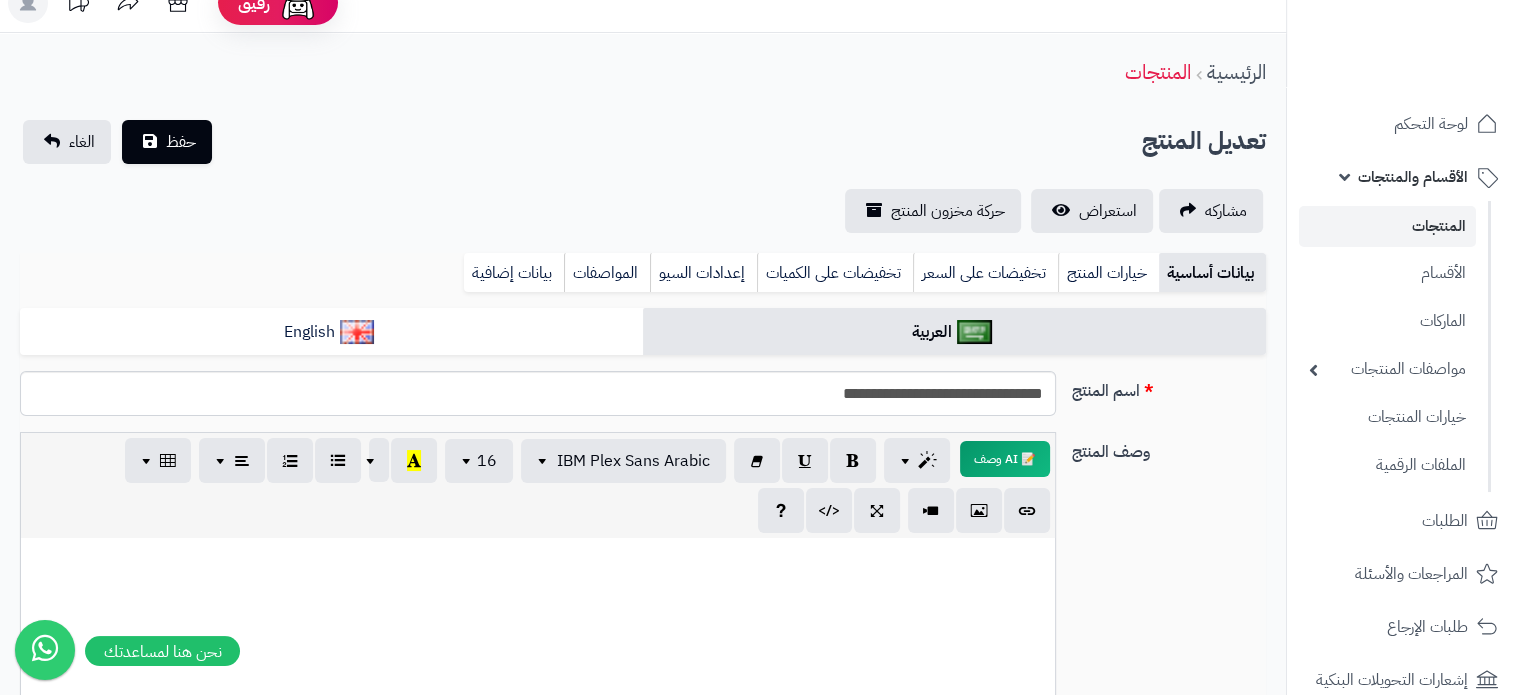 scroll, scrollTop: 0, scrollLeft: 0, axis: both 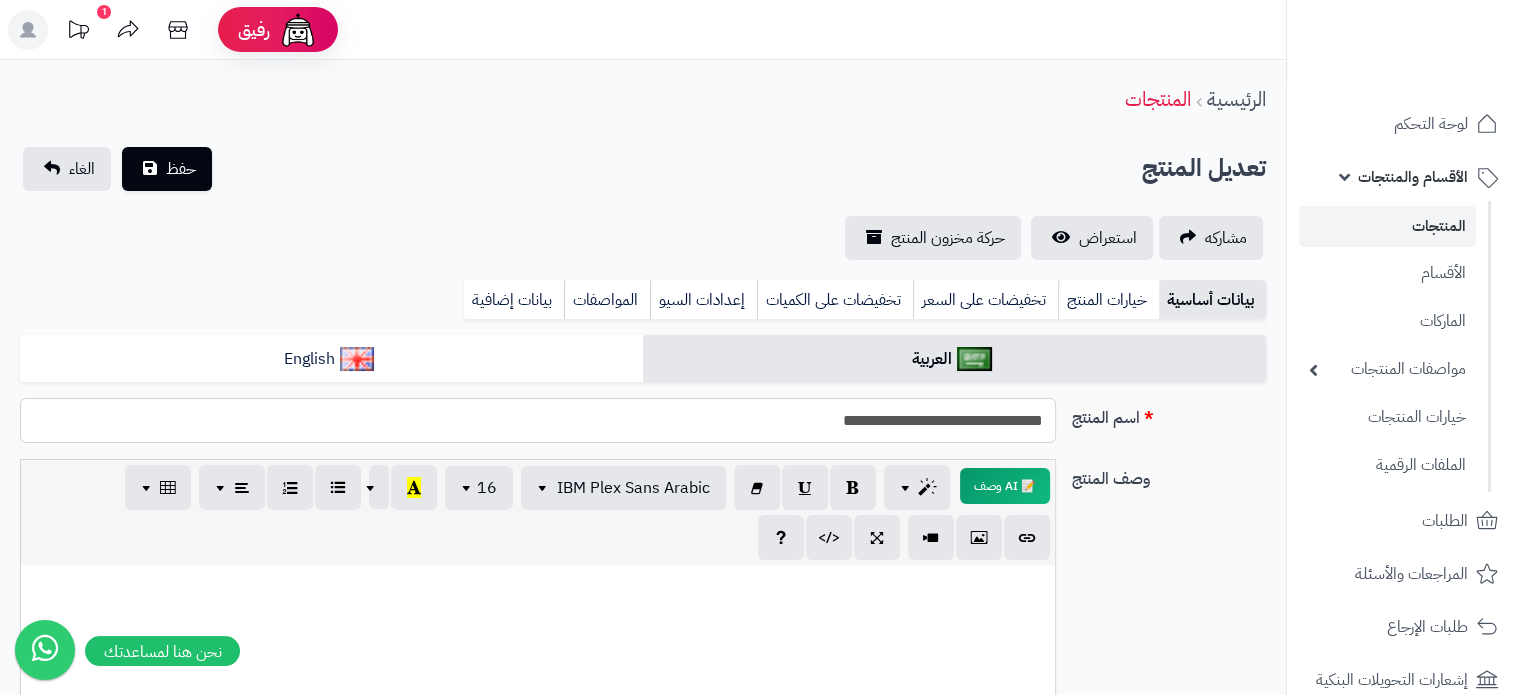 click on "**********" at bounding box center (538, 420) 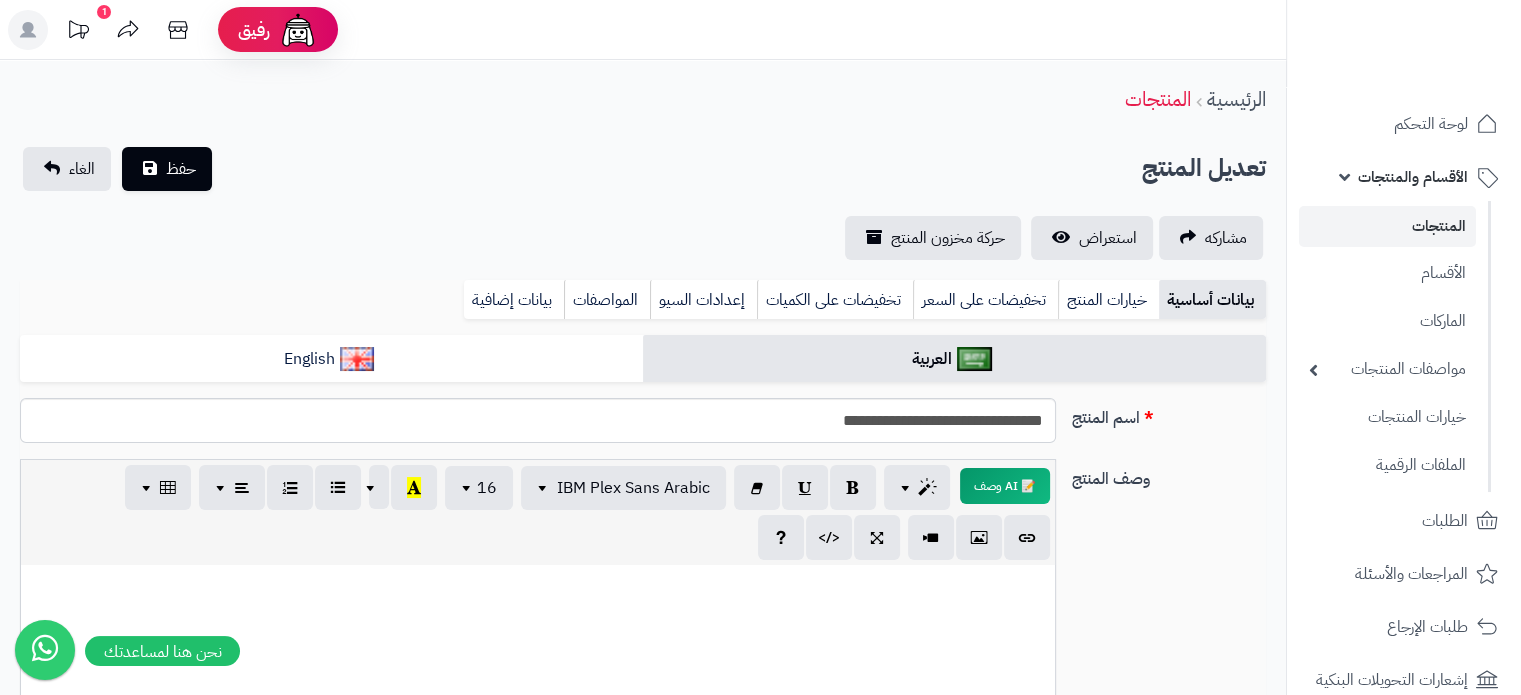 click at bounding box center [538, 586] 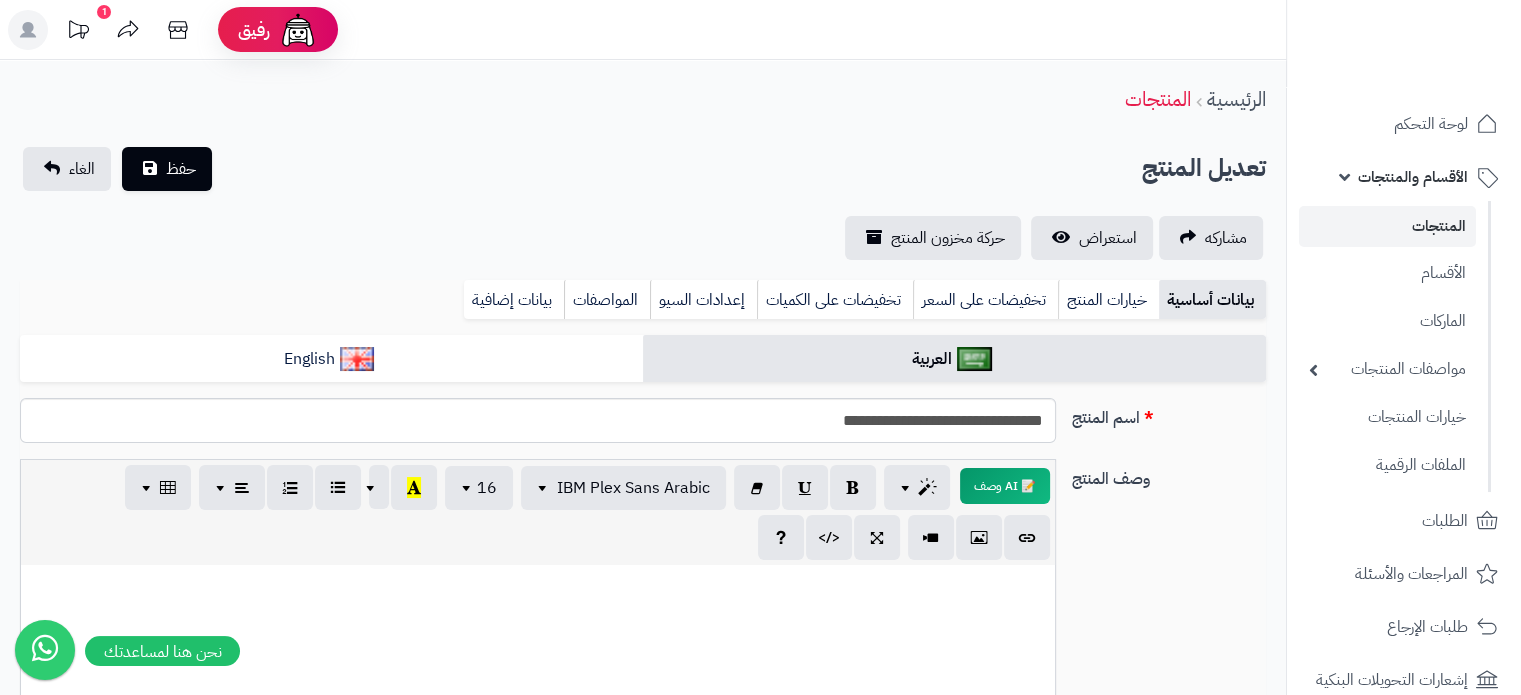 paste 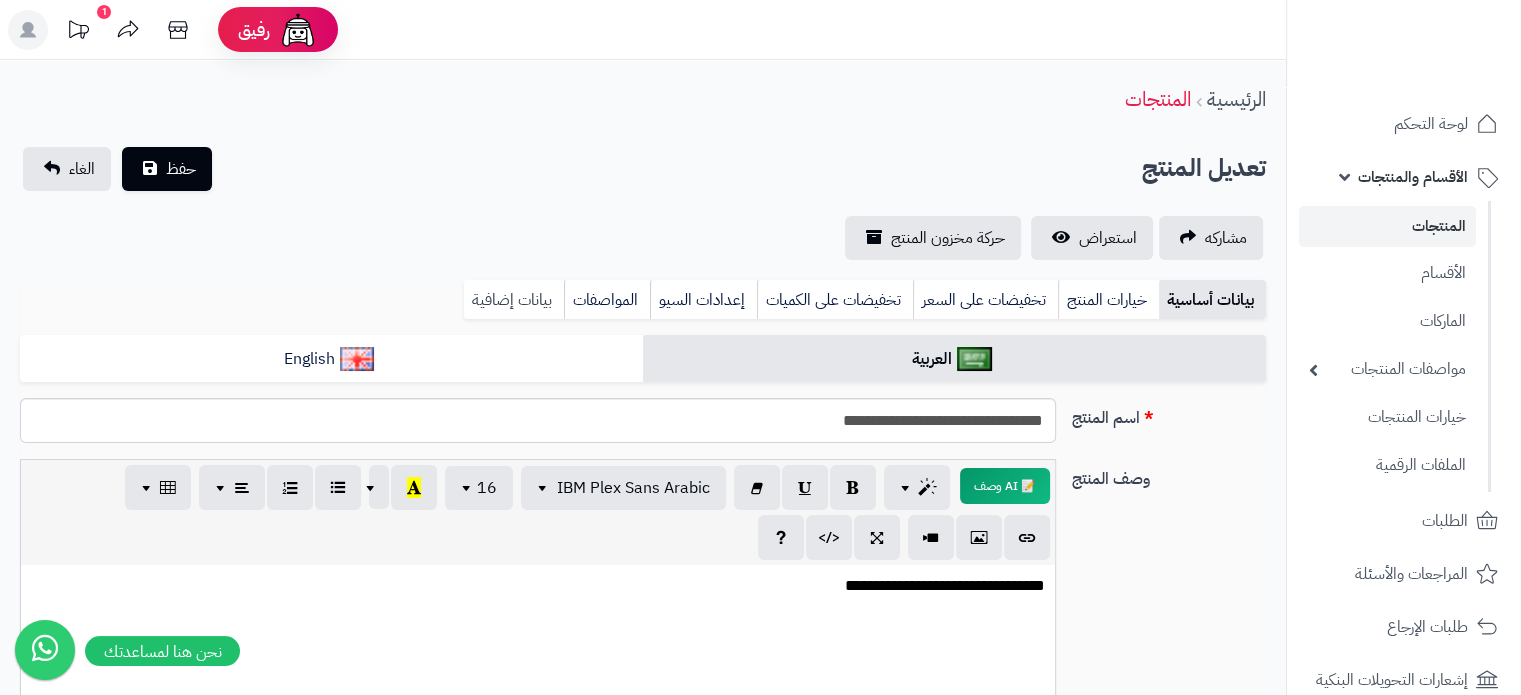 click on "بيانات إضافية" at bounding box center [514, 300] 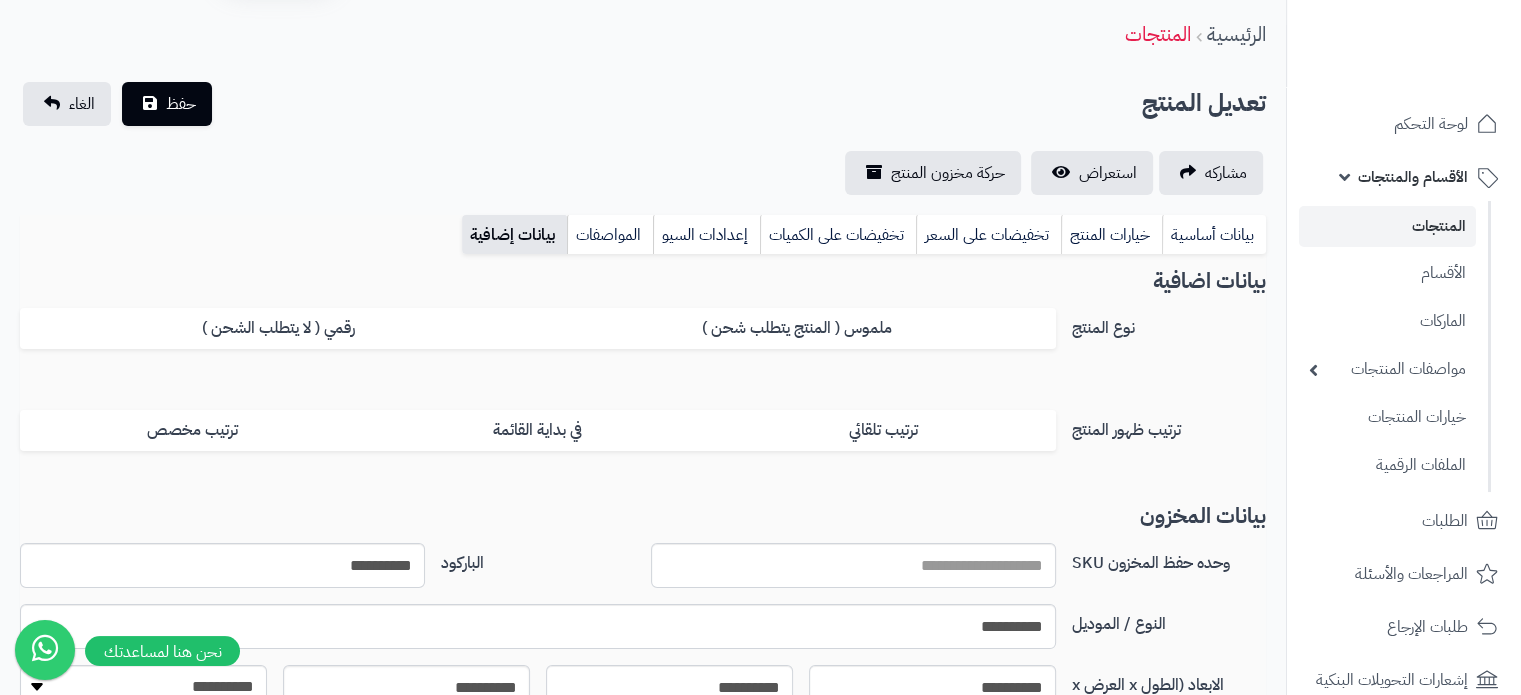 scroll, scrollTop: 0, scrollLeft: 0, axis: both 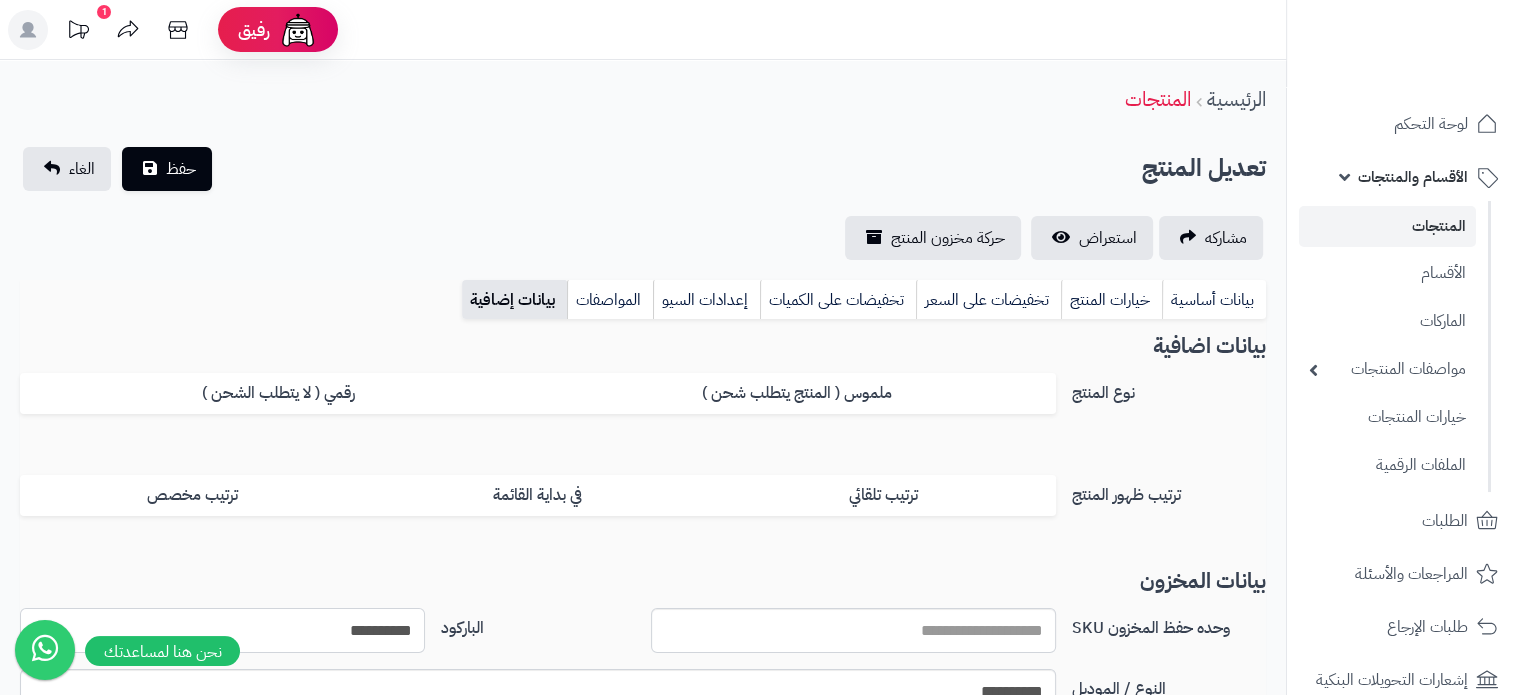 click on "**********" at bounding box center [222, 630] 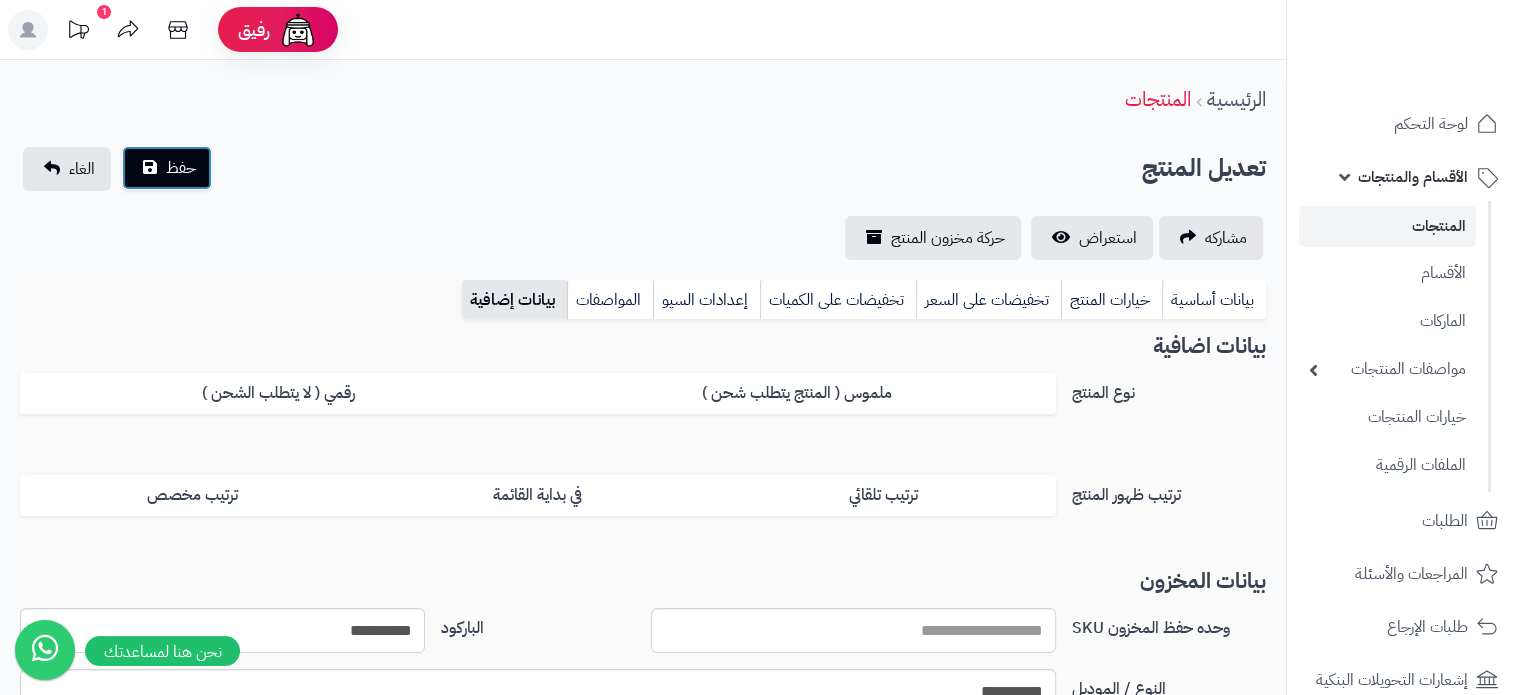 click on "حفظ" at bounding box center [181, 168] 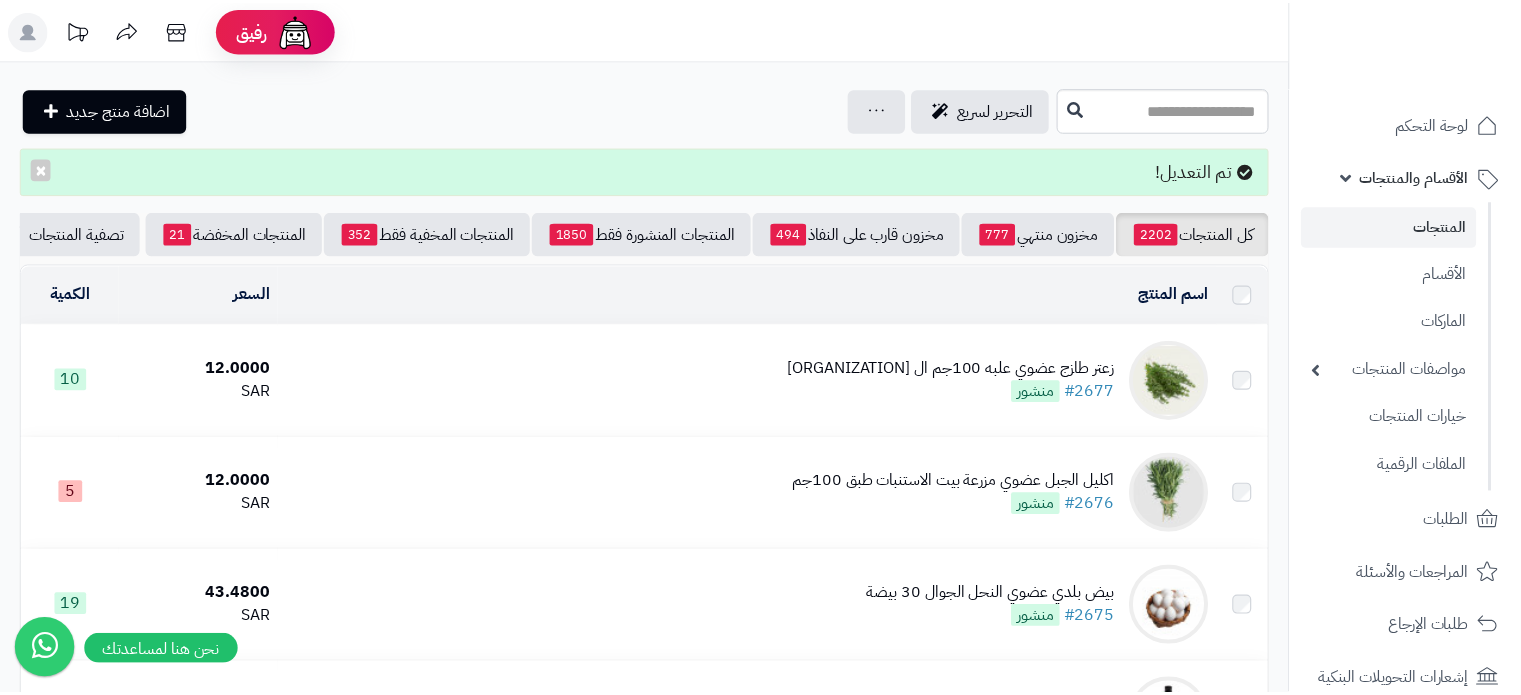 scroll, scrollTop: 0, scrollLeft: 0, axis: both 